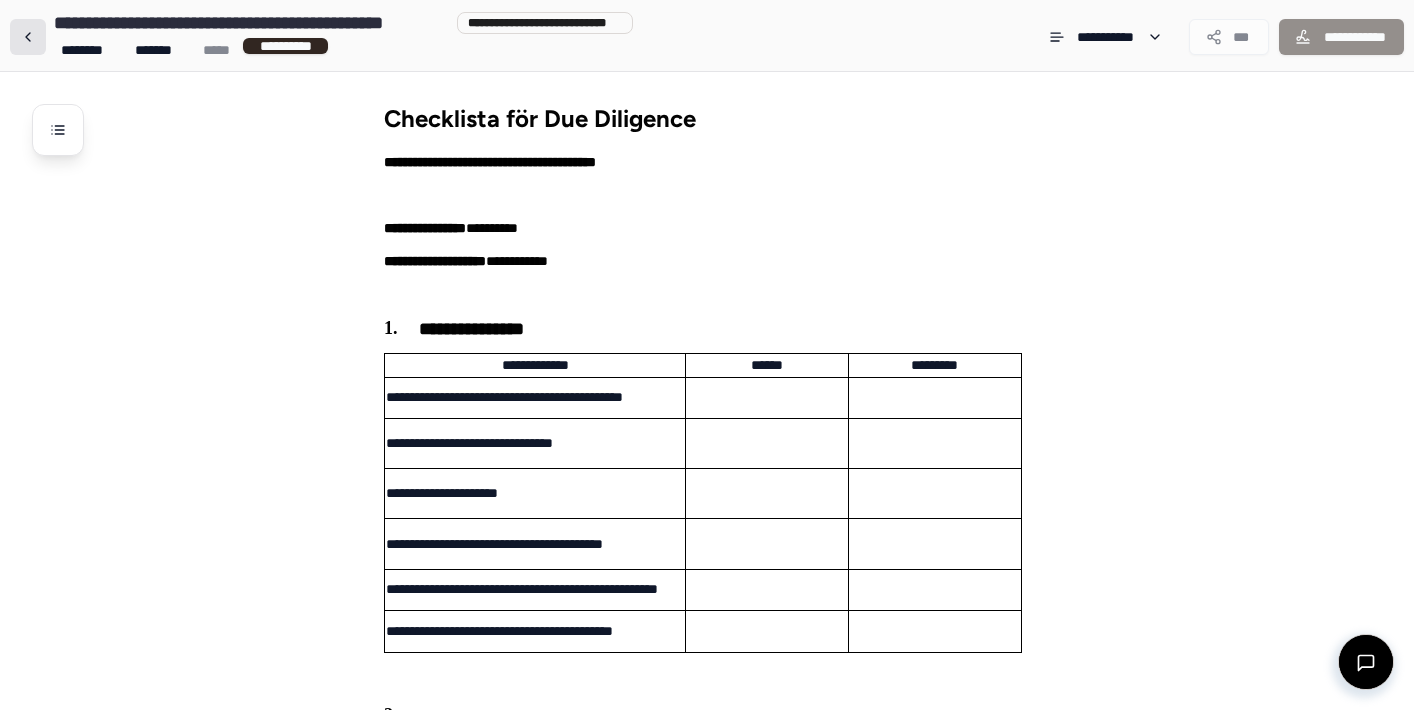 scroll, scrollTop: 4424, scrollLeft: 0, axis: vertical 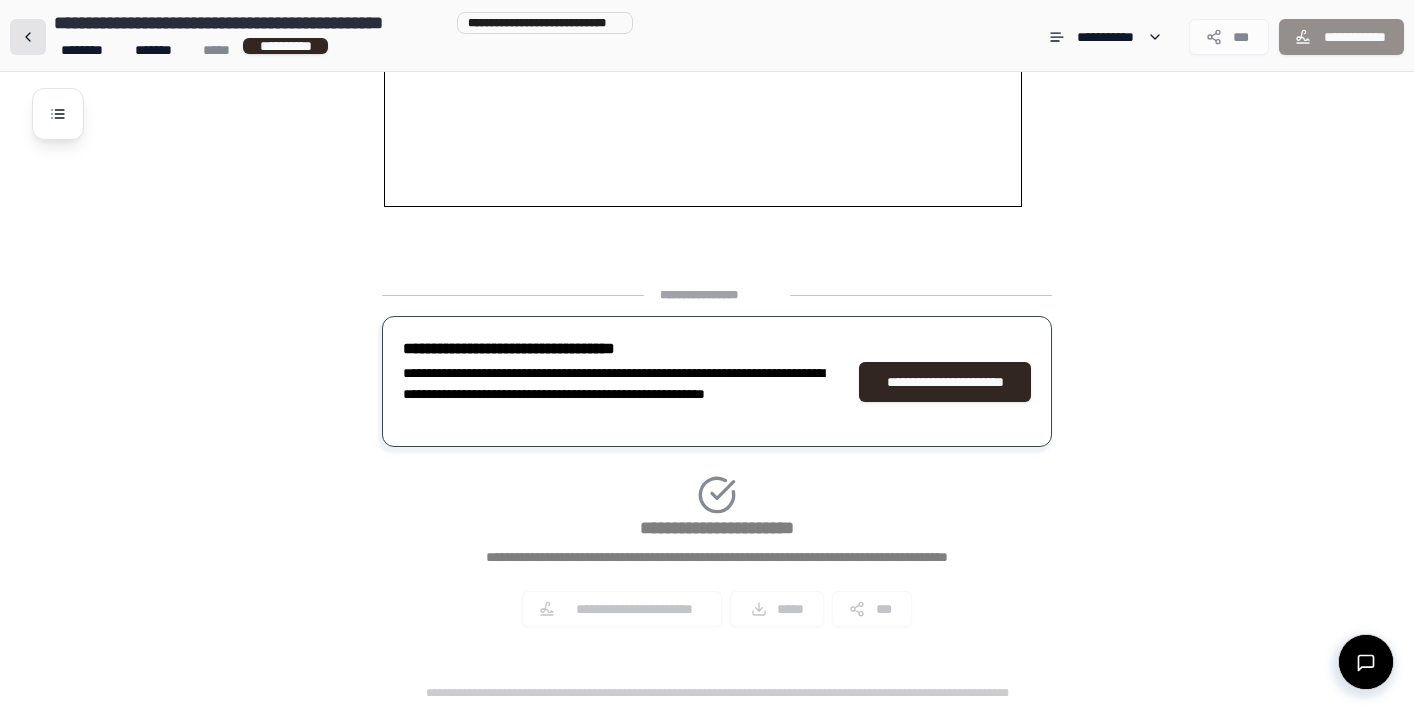 click at bounding box center (28, 37) 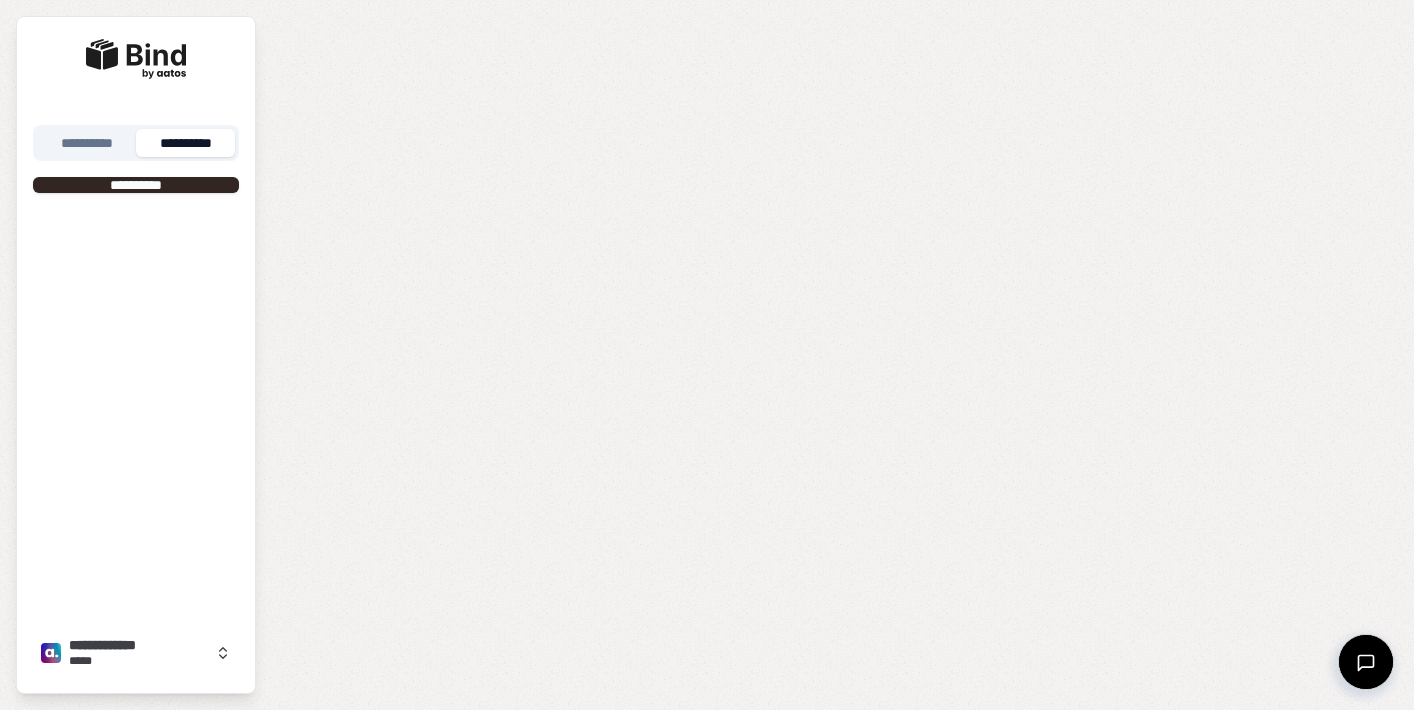 scroll, scrollTop: 0, scrollLeft: 0, axis: both 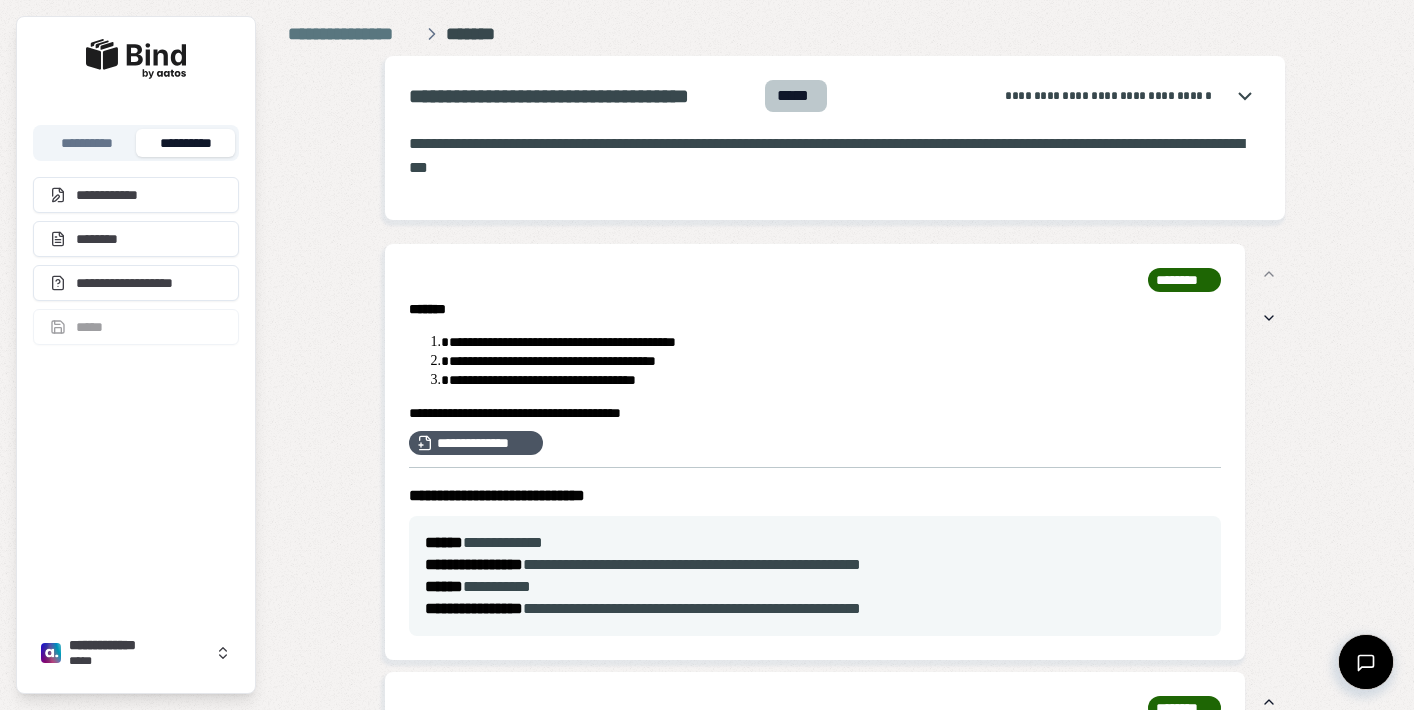 click on "**********" at bounding box center [826, 155] 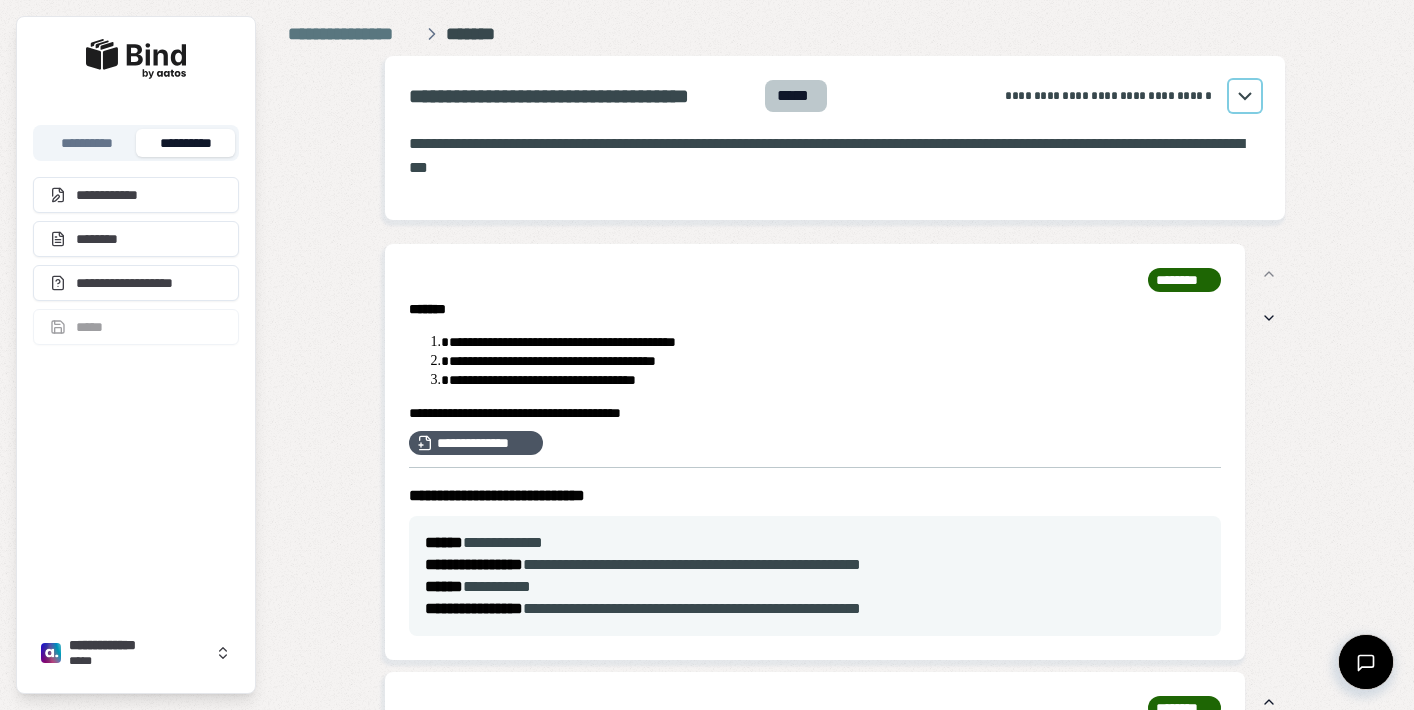 click 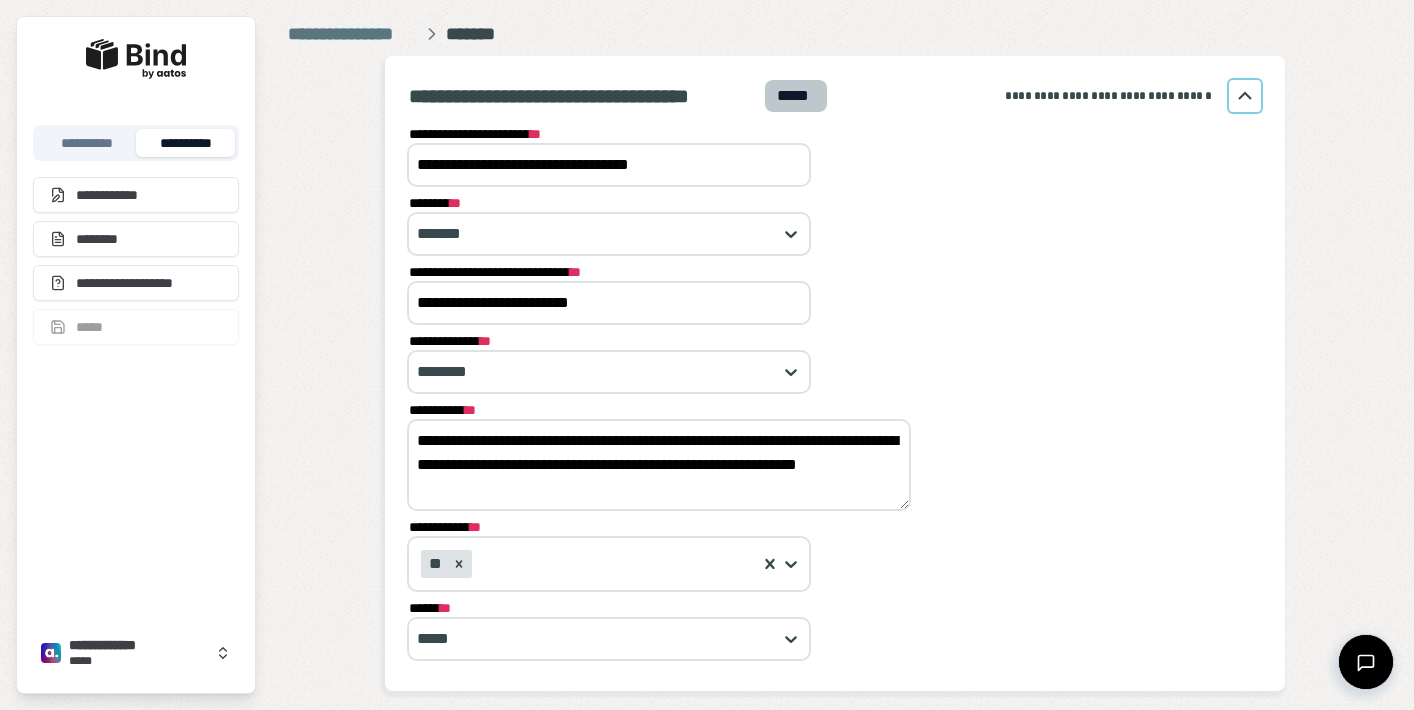 click 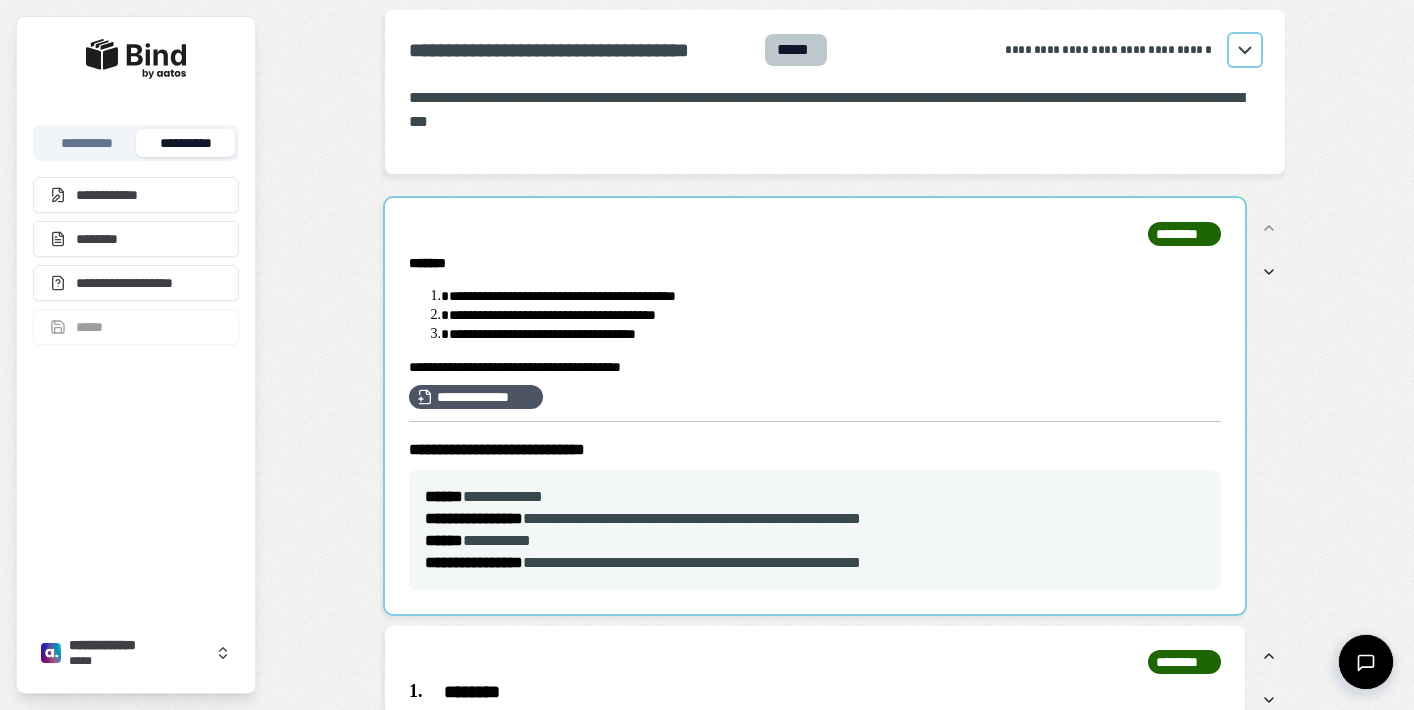 scroll, scrollTop: 51, scrollLeft: 0, axis: vertical 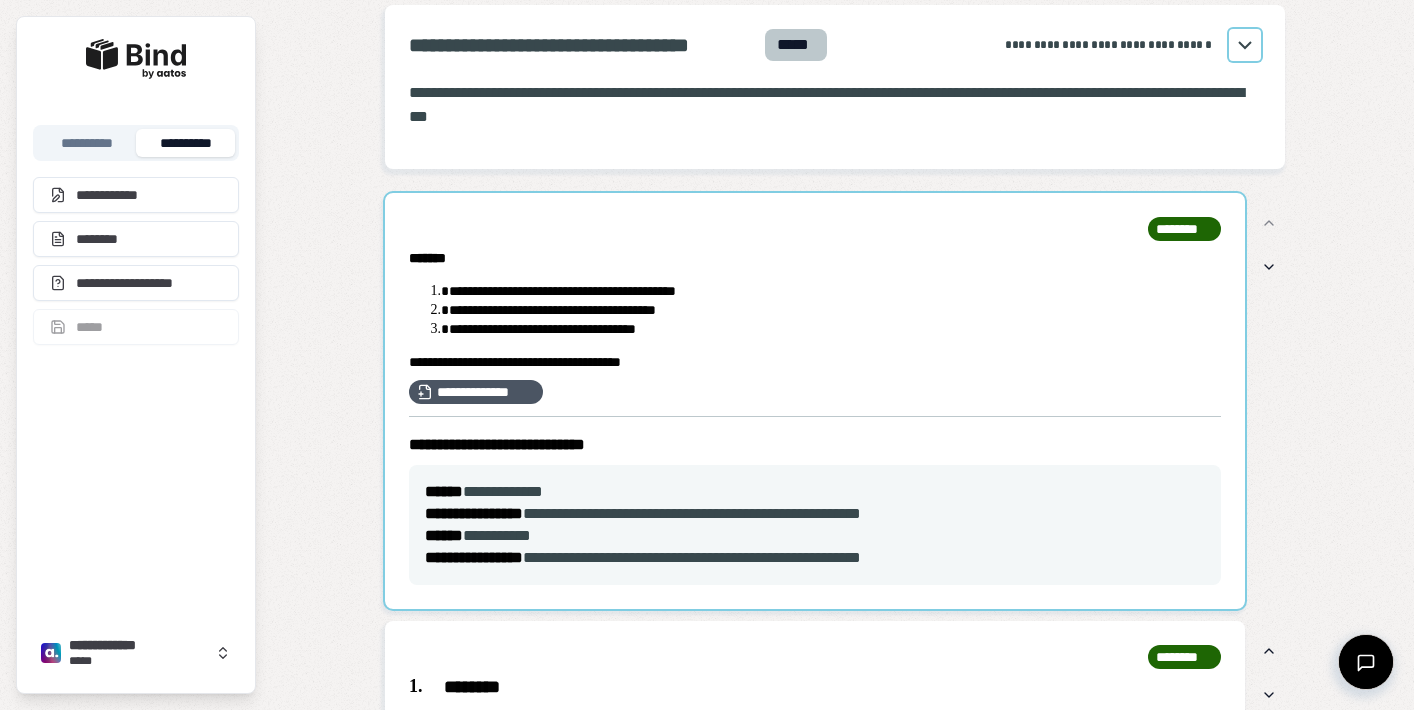 click at bounding box center (815, 401) 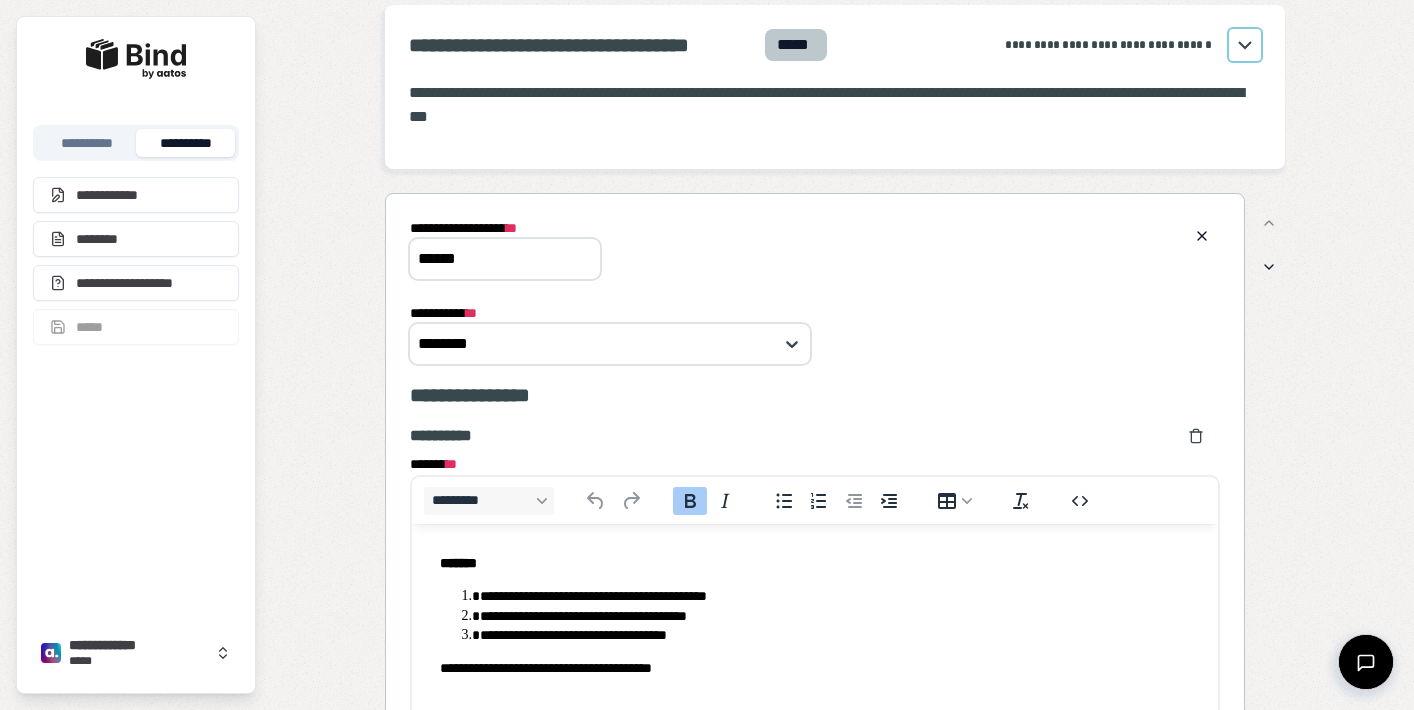 scroll, scrollTop: 0, scrollLeft: 0, axis: both 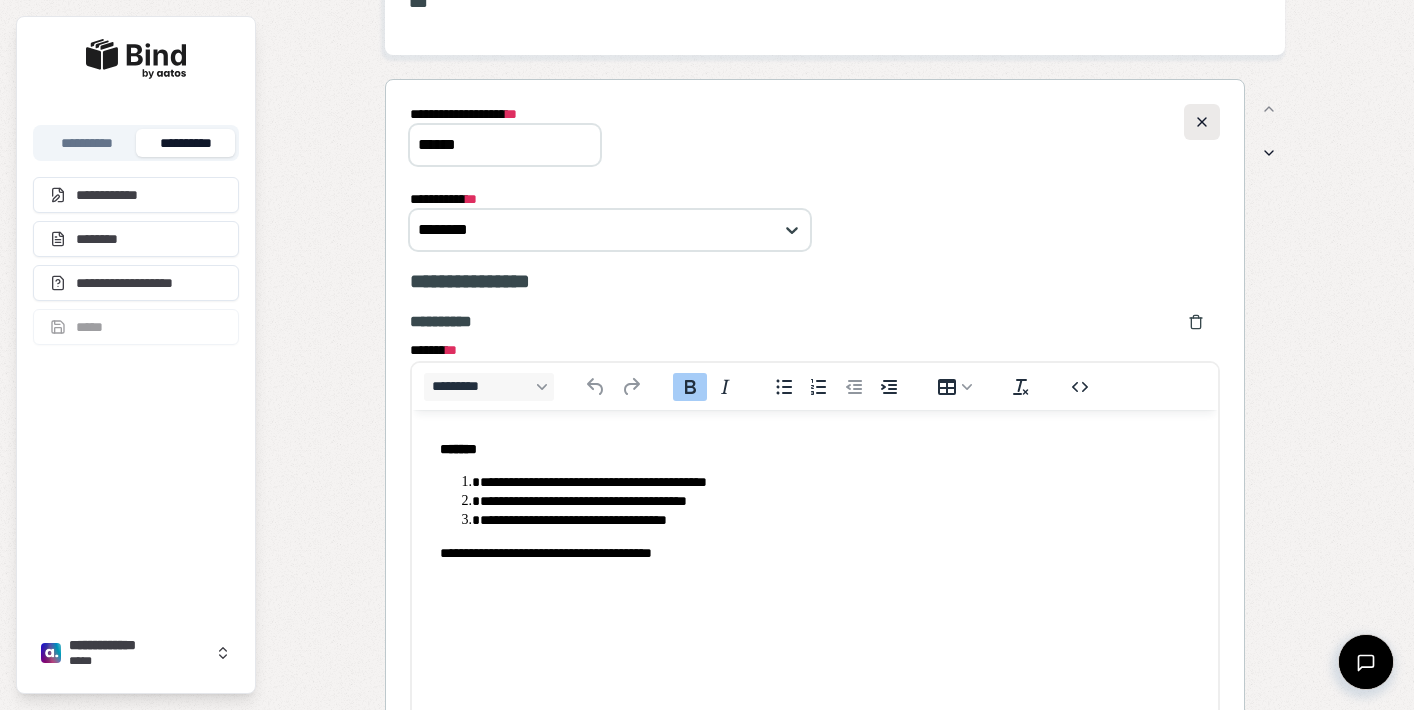 click at bounding box center [1202, 122] 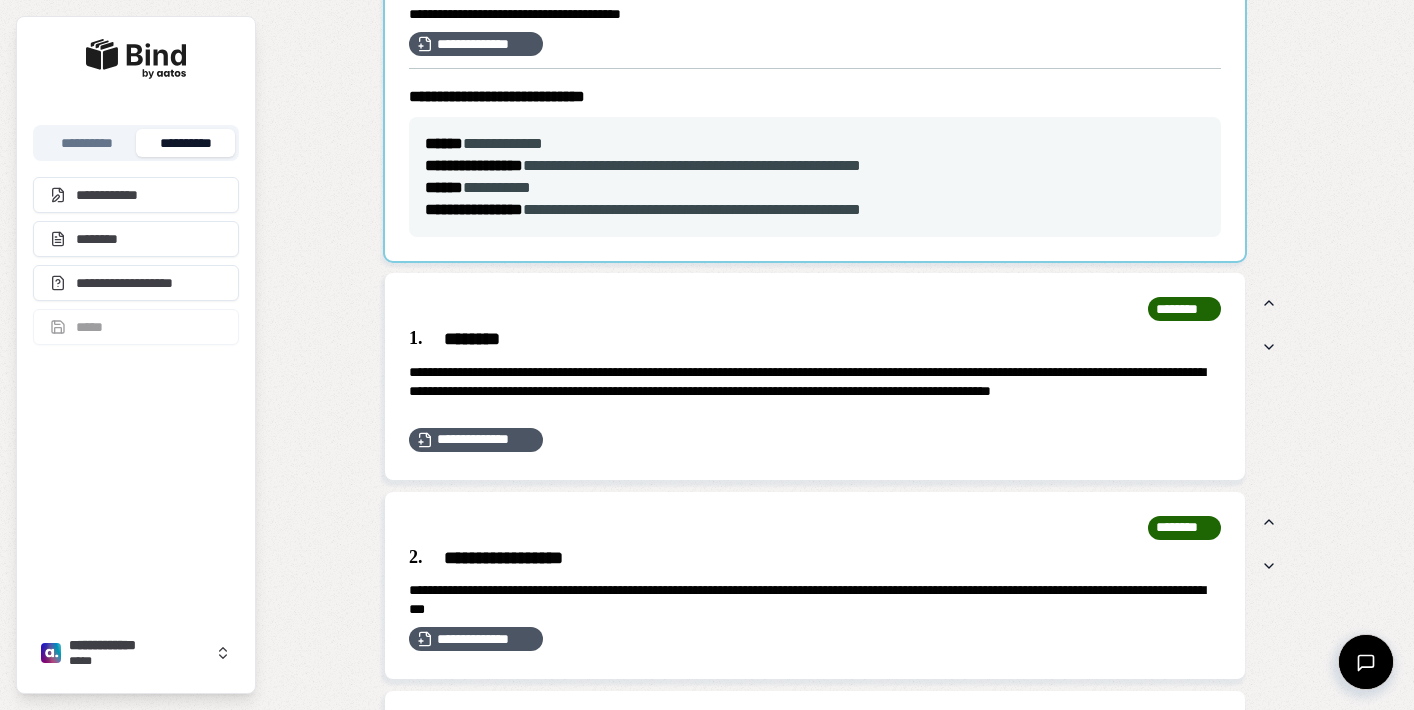 scroll, scrollTop: 410, scrollLeft: 0, axis: vertical 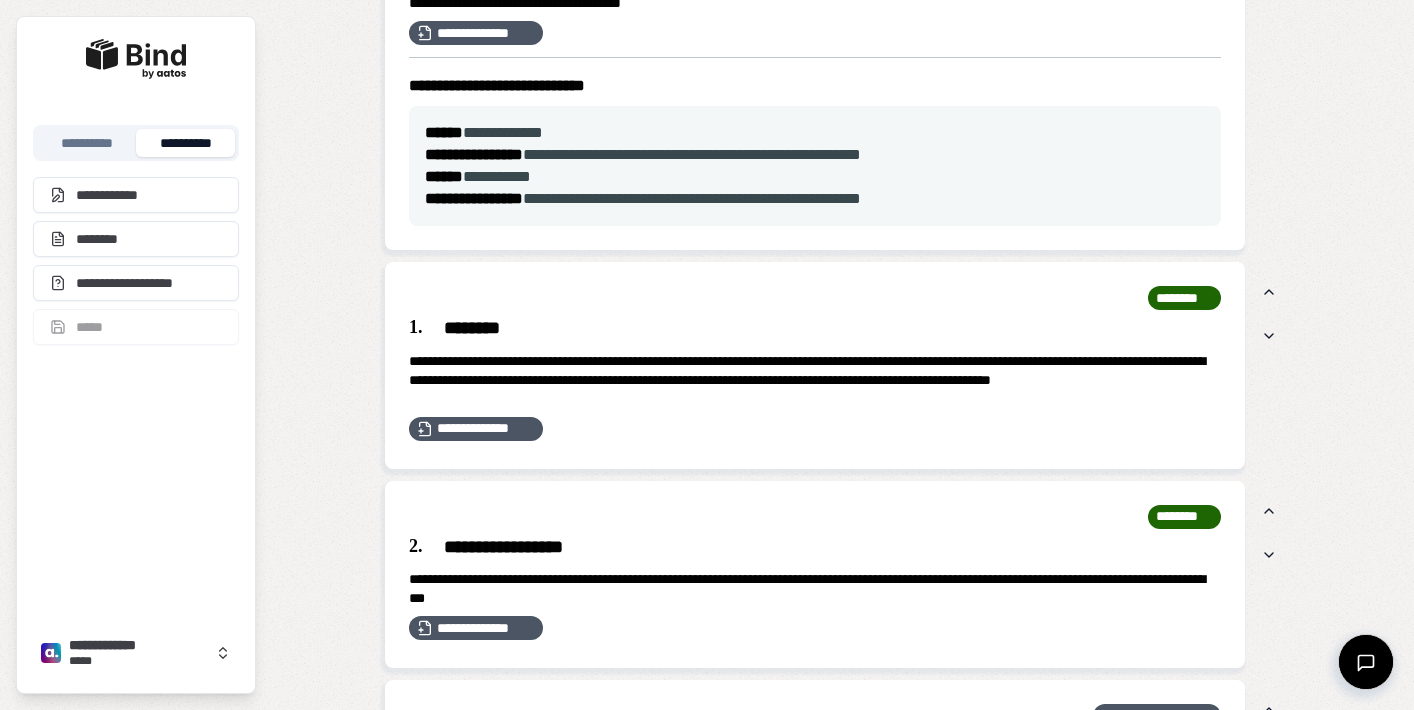 click on "********" at bounding box center (815, 328) 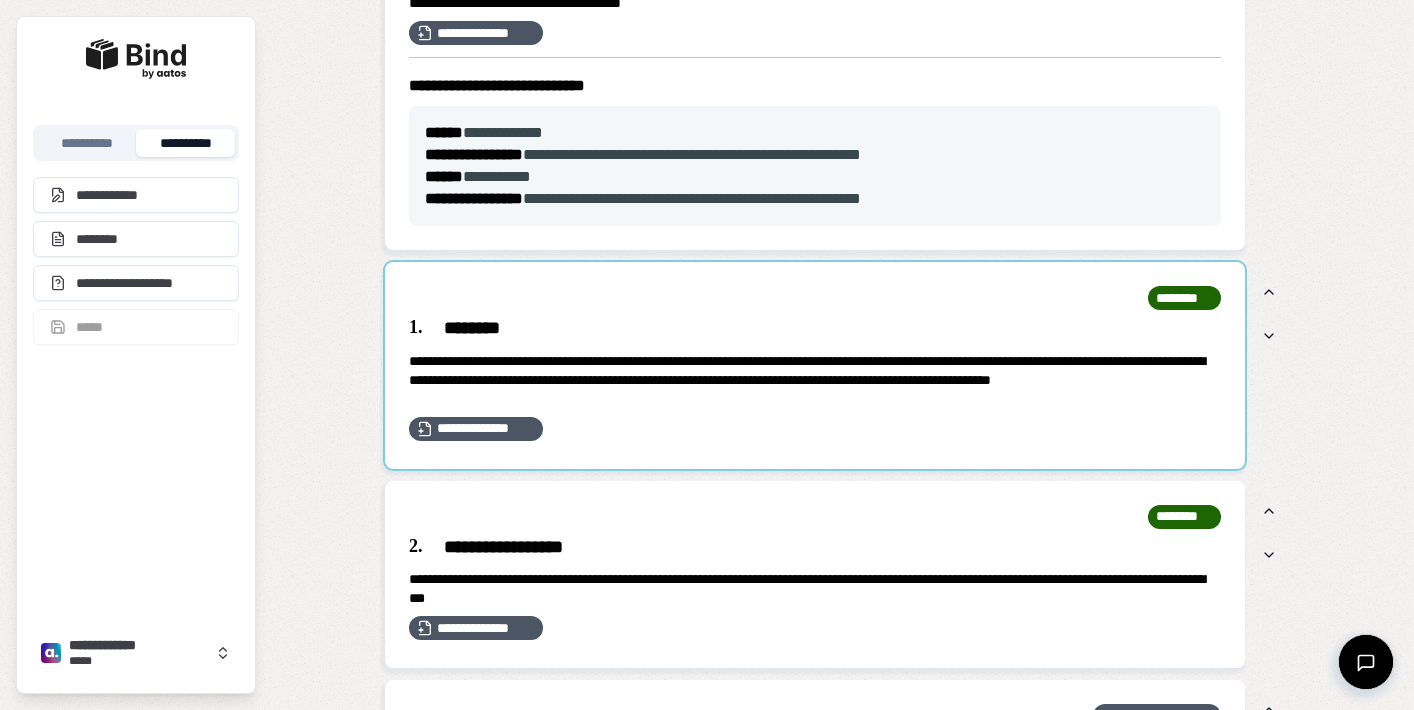 click at bounding box center [815, 365] 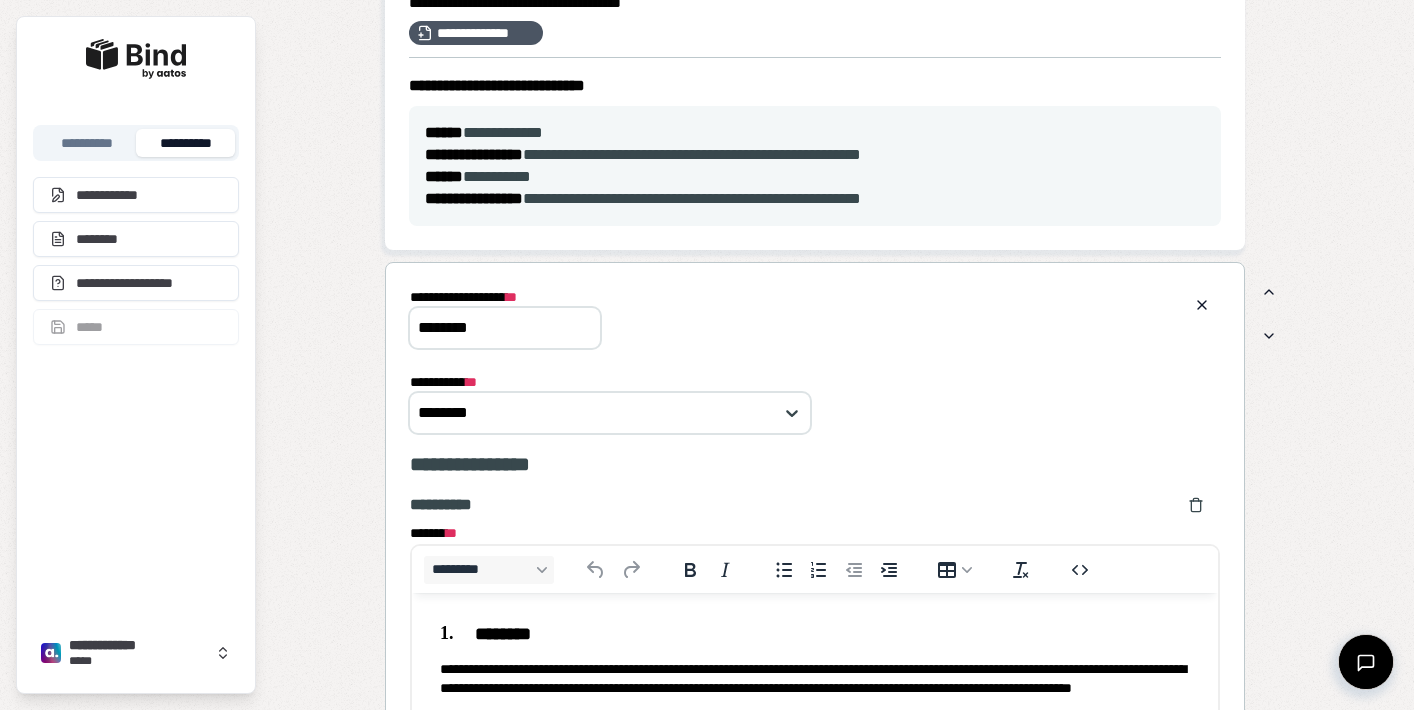 scroll, scrollTop: 0, scrollLeft: 0, axis: both 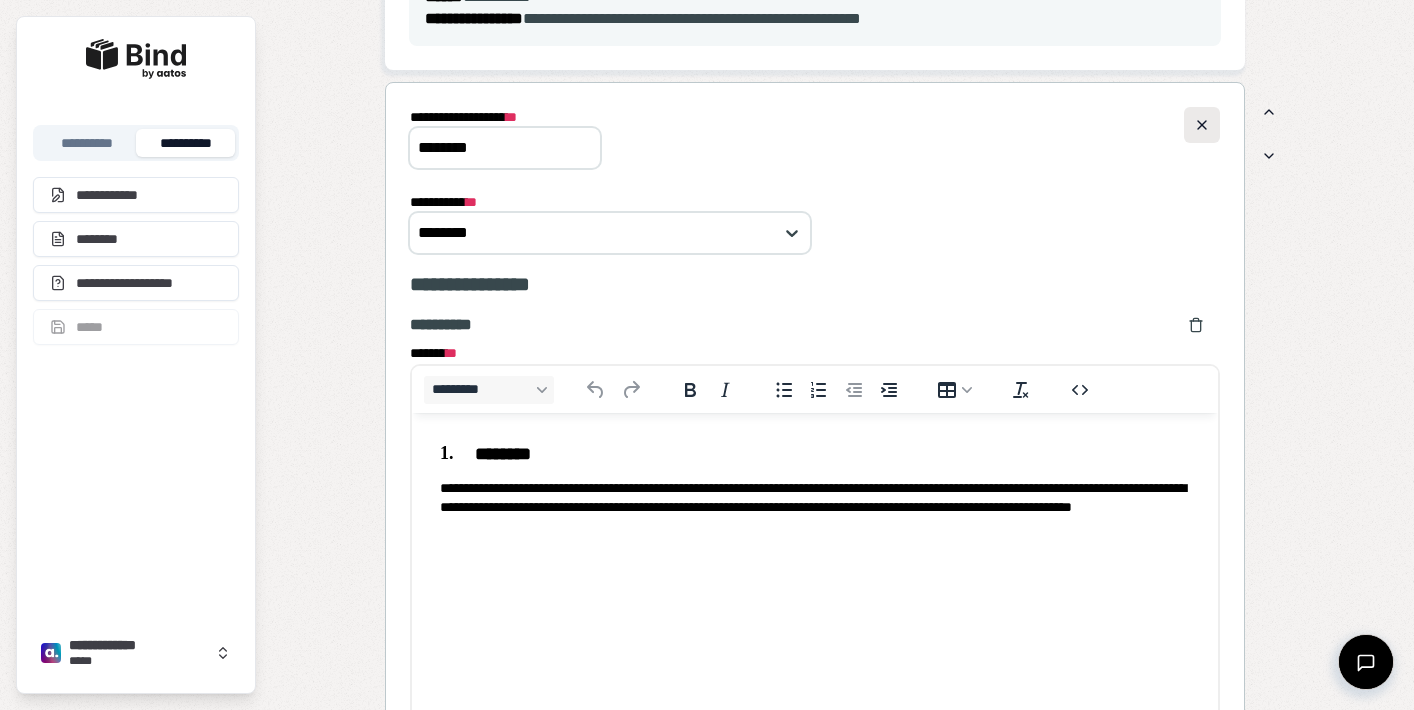 click at bounding box center [1202, 125] 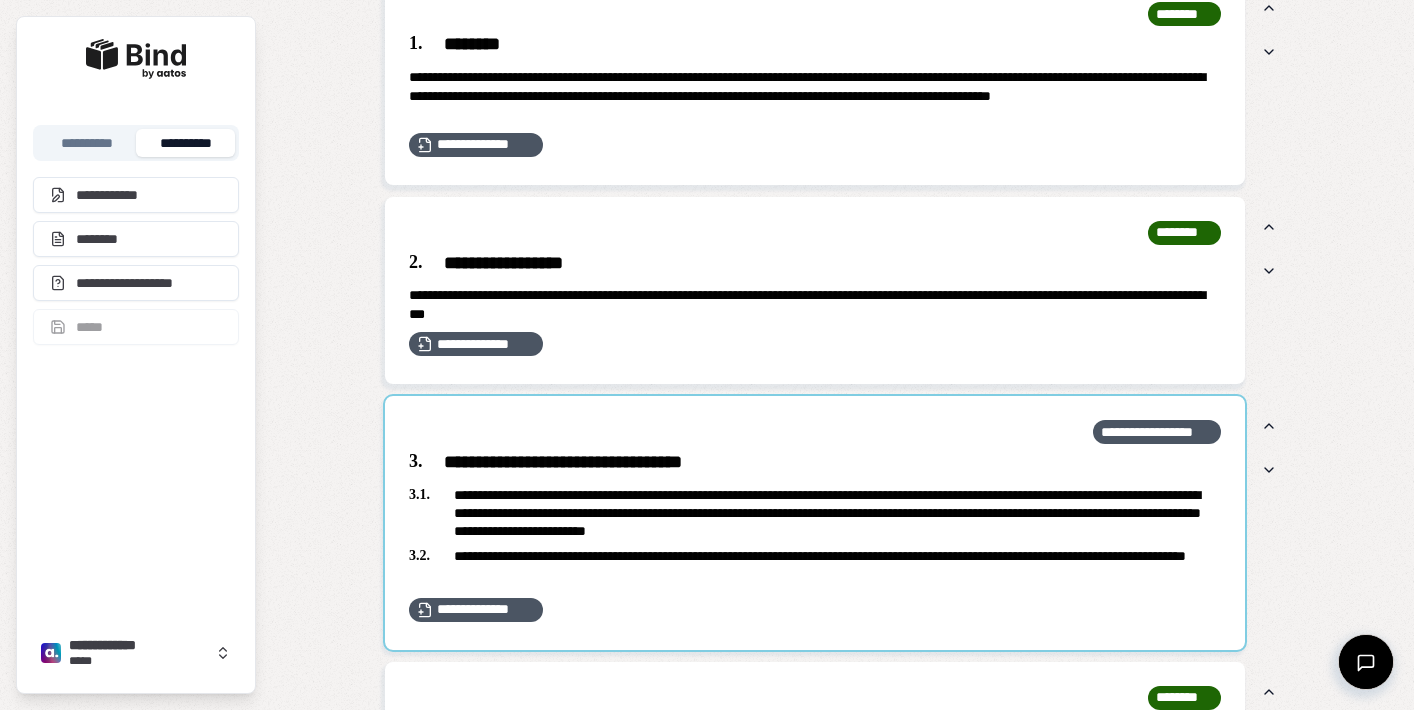 scroll, scrollTop: 781, scrollLeft: 0, axis: vertical 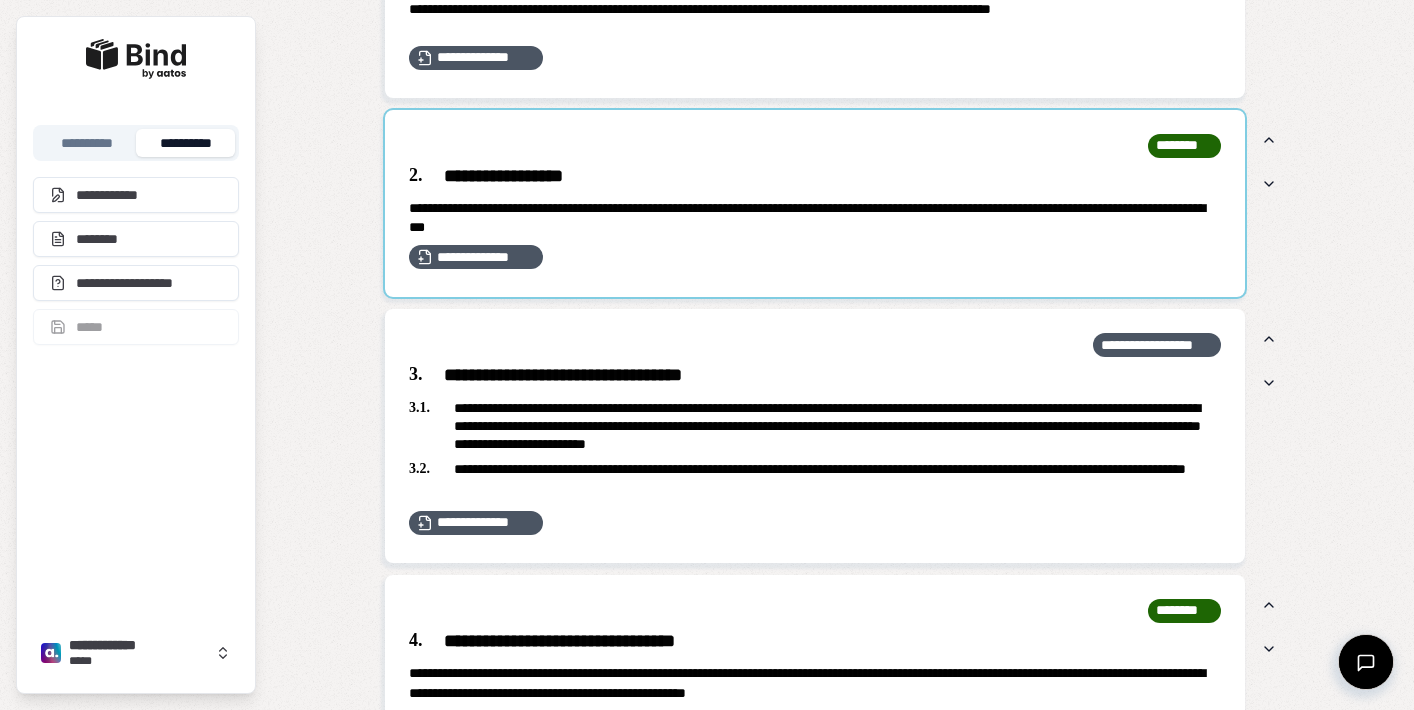 click at bounding box center (815, 204) 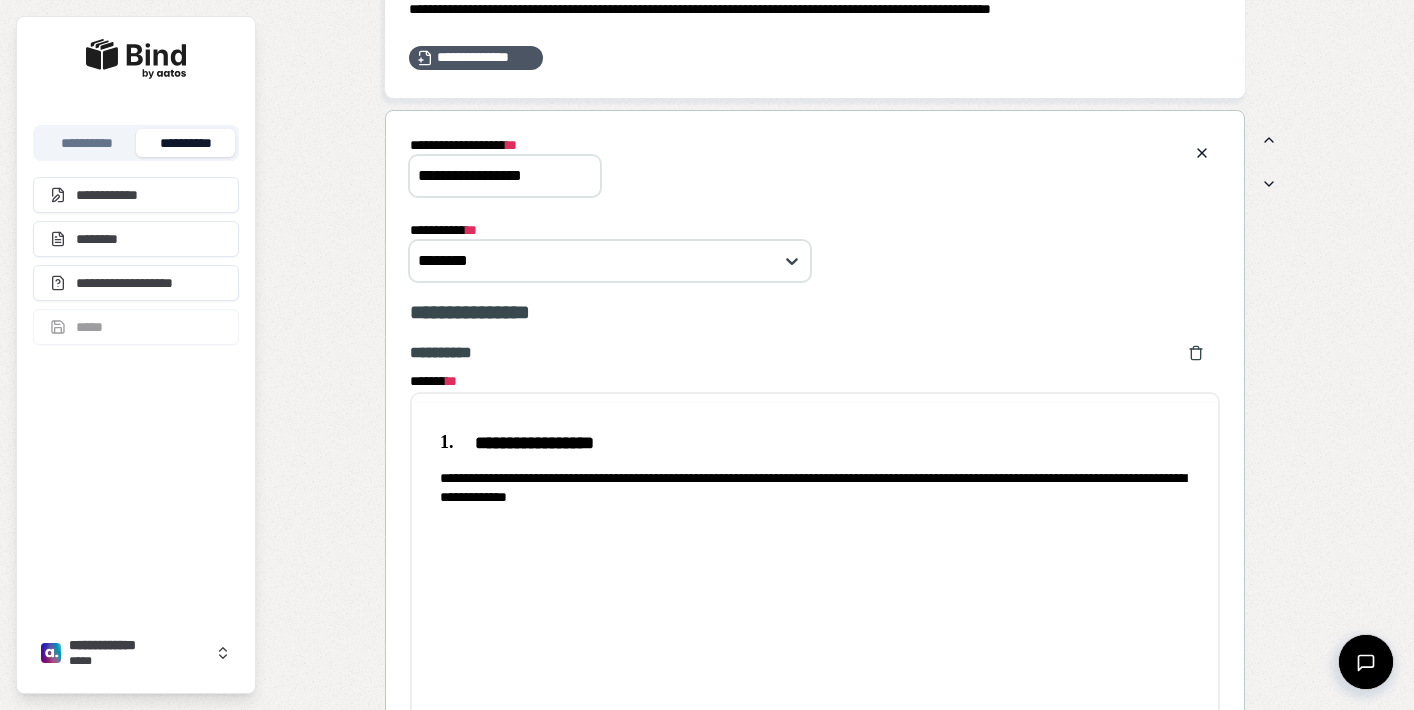 scroll, scrollTop: 0, scrollLeft: 0, axis: both 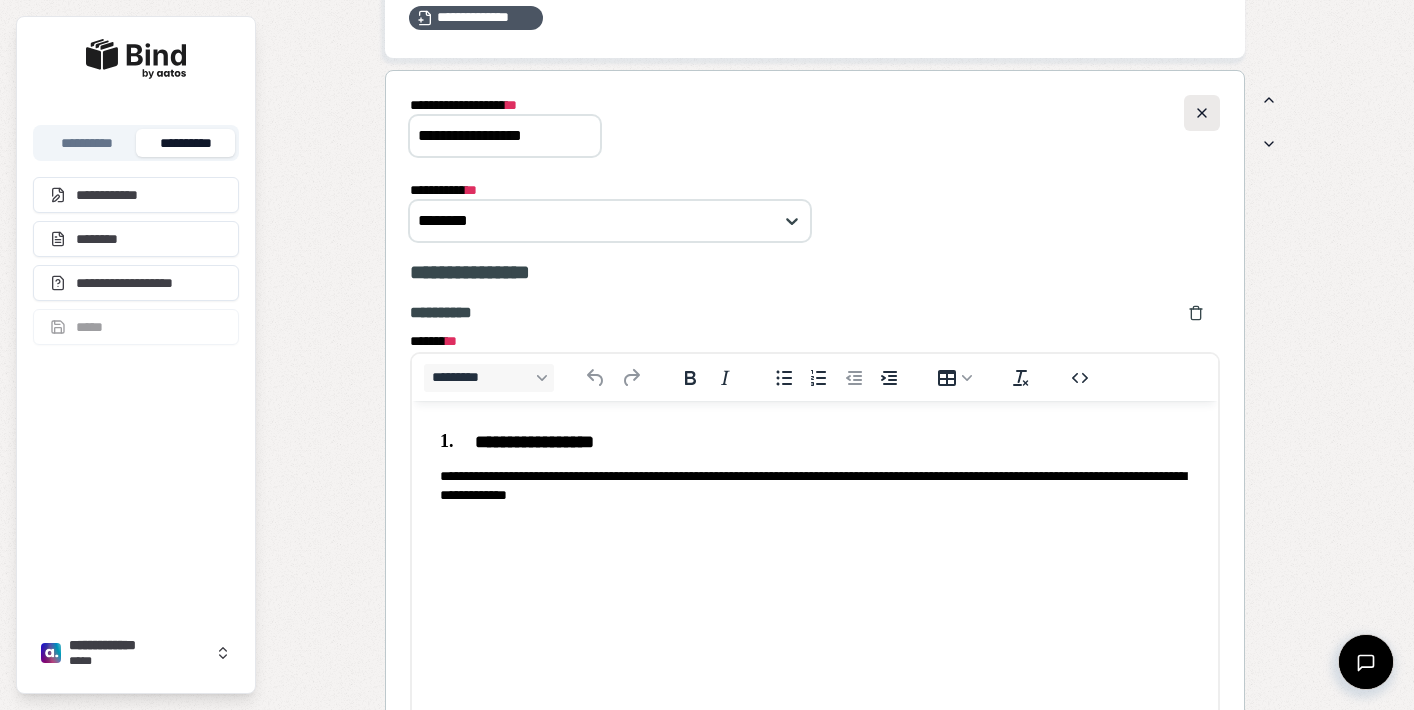 click at bounding box center (1202, 113) 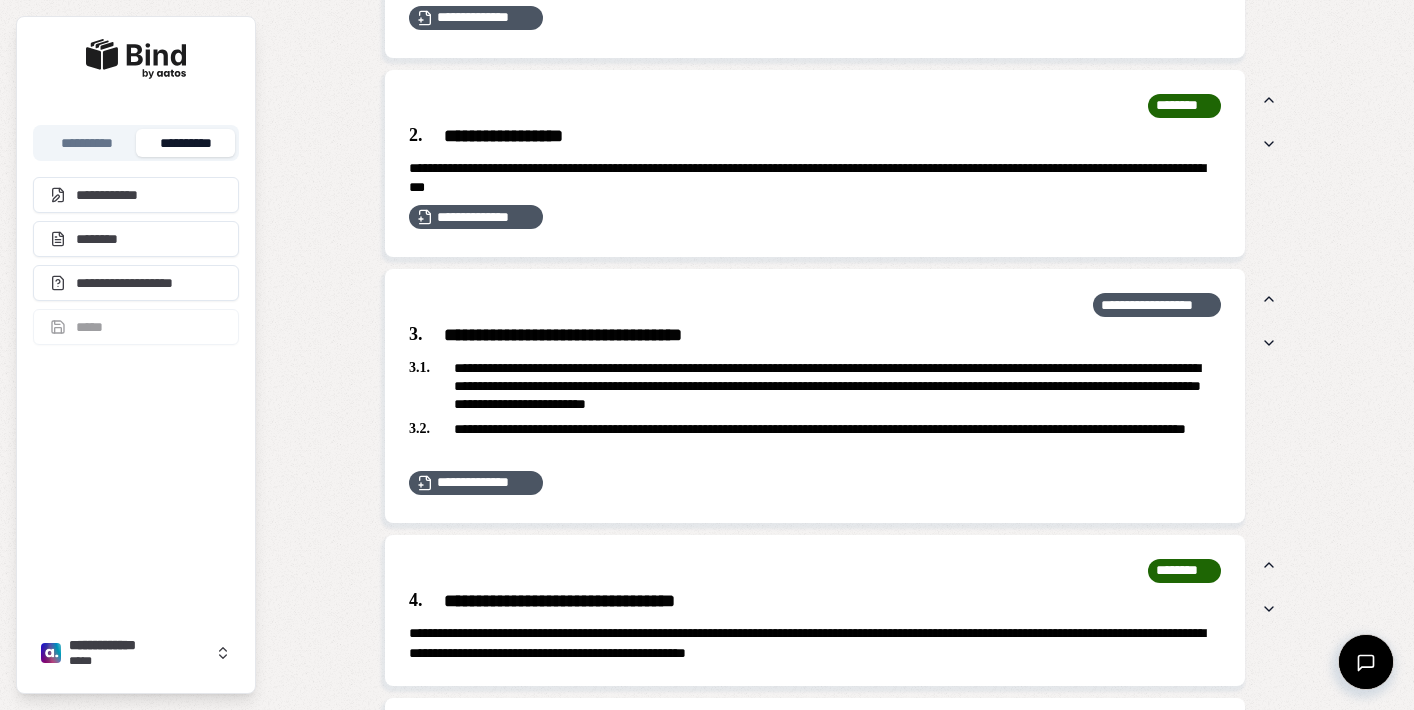 click on "**********" at bounding box center [815, 335] 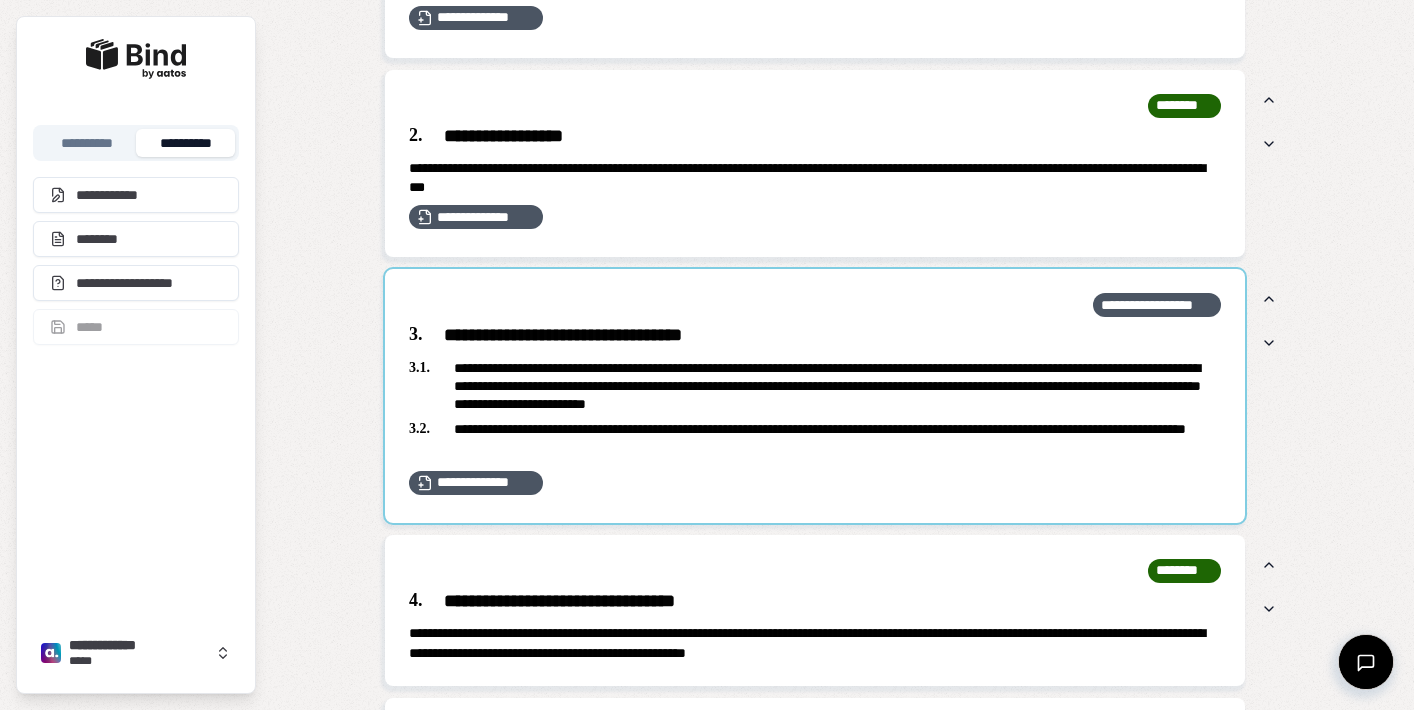 click at bounding box center [815, 396] 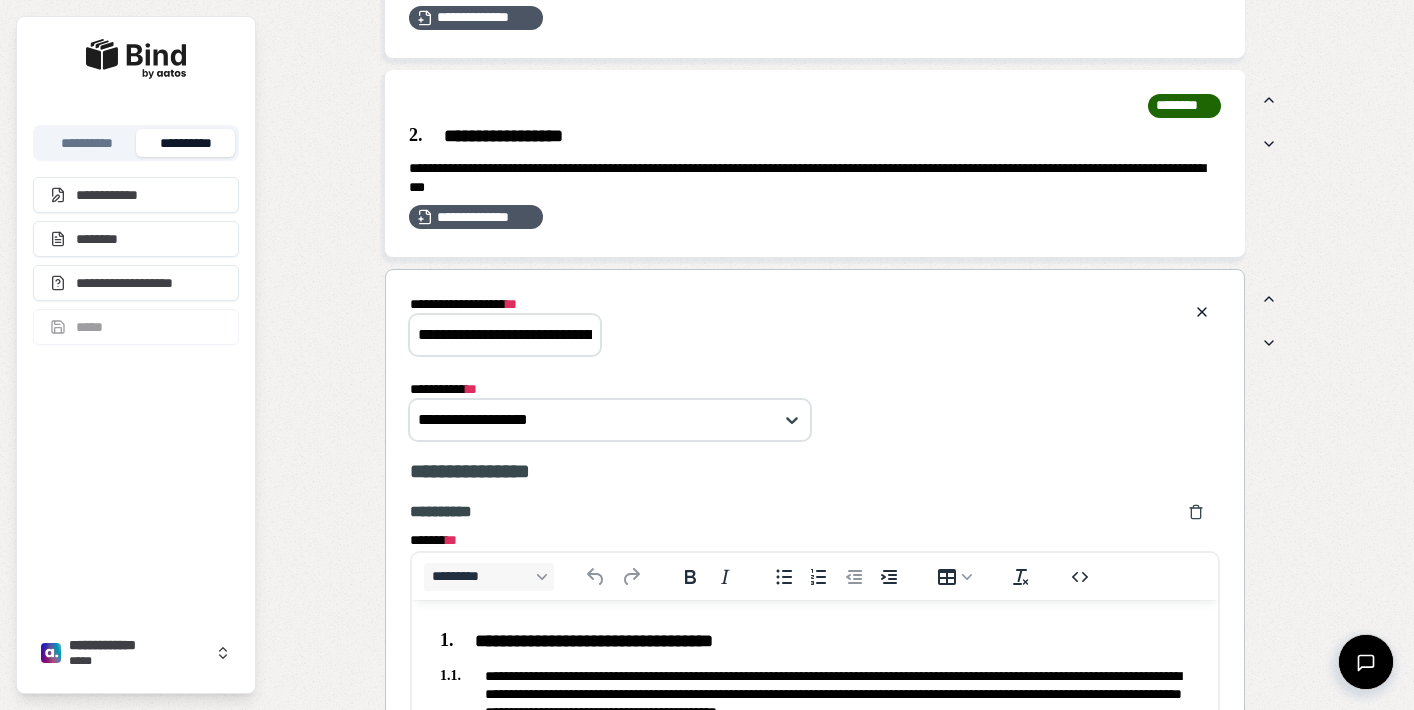 scroll, scrollTop: 0, scrollLeft: 0, axis: both 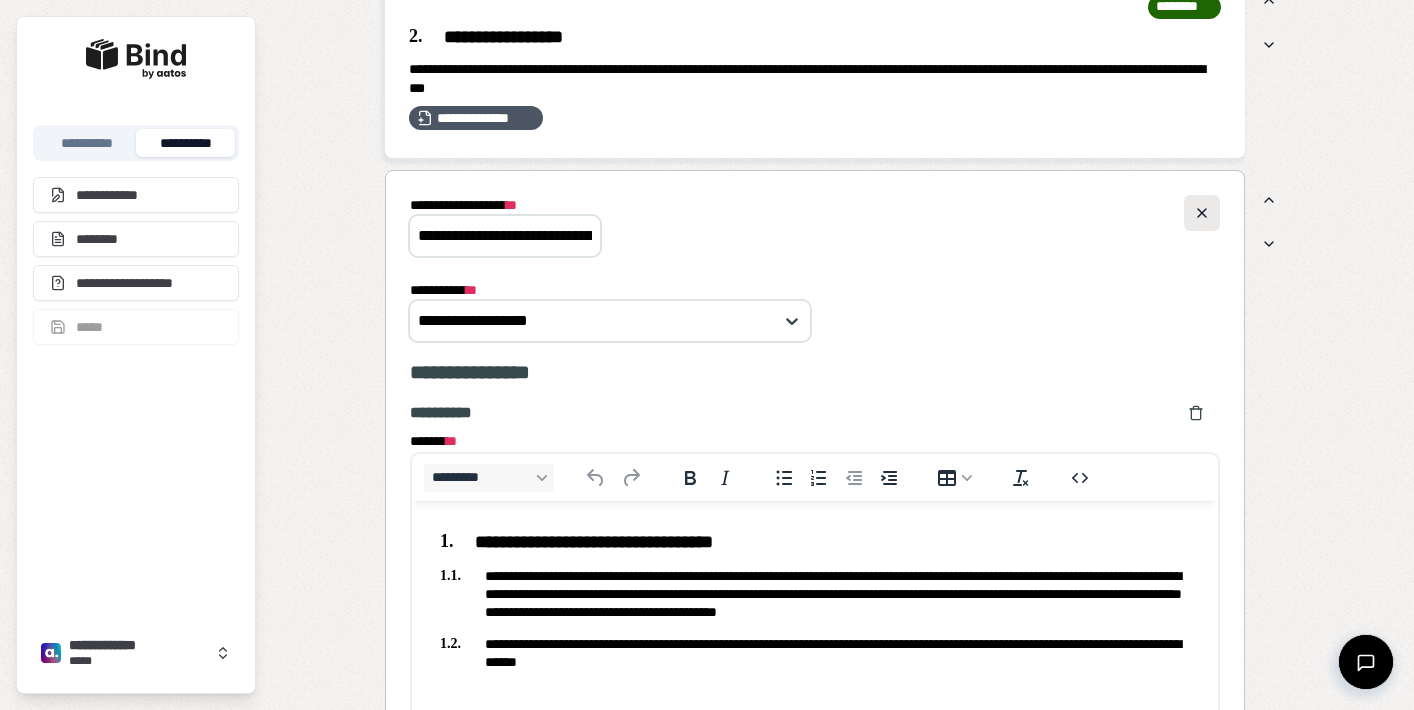 click at bounding box center (1202, 213) 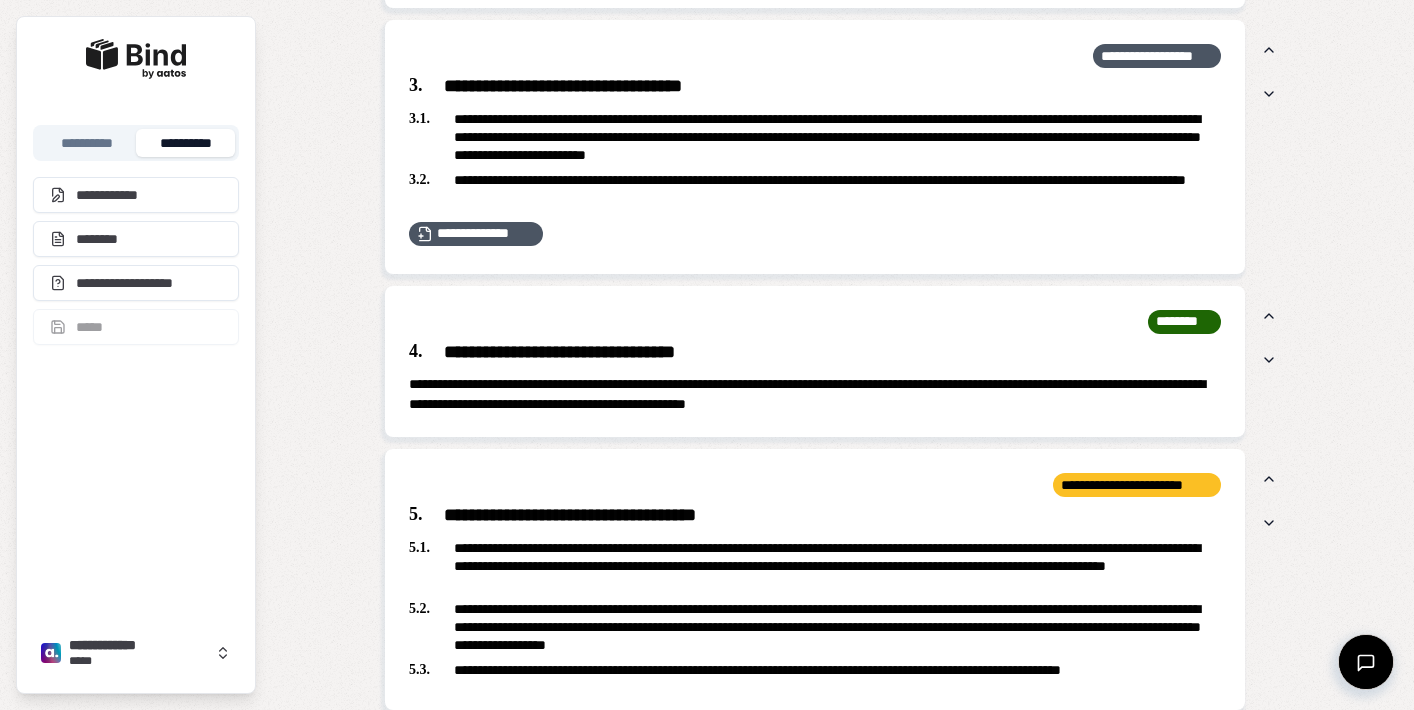 scroll, scrollTop: 1100, scrollLeft: 0, axis: vertical 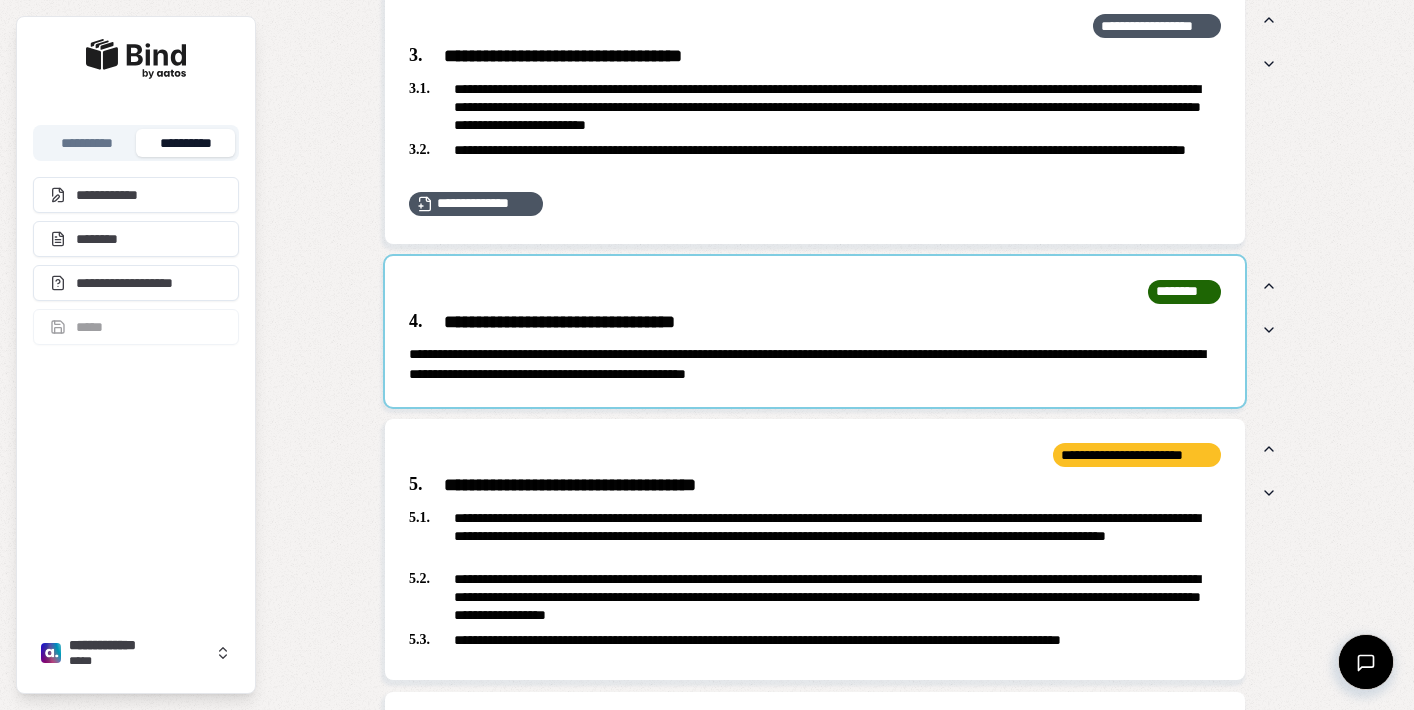 click at bounding box center [815, 332] 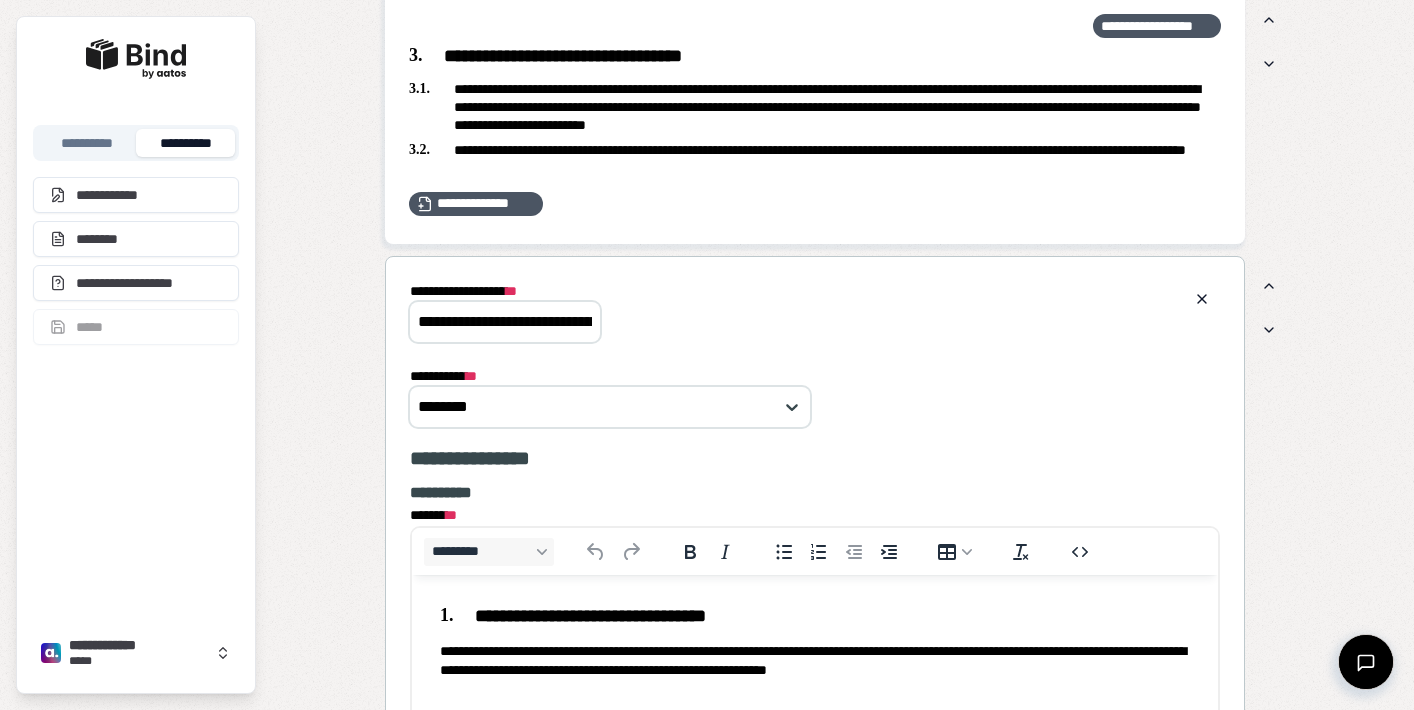 scroll, scrollTop: 0, scrollLeft: 0, axis: both 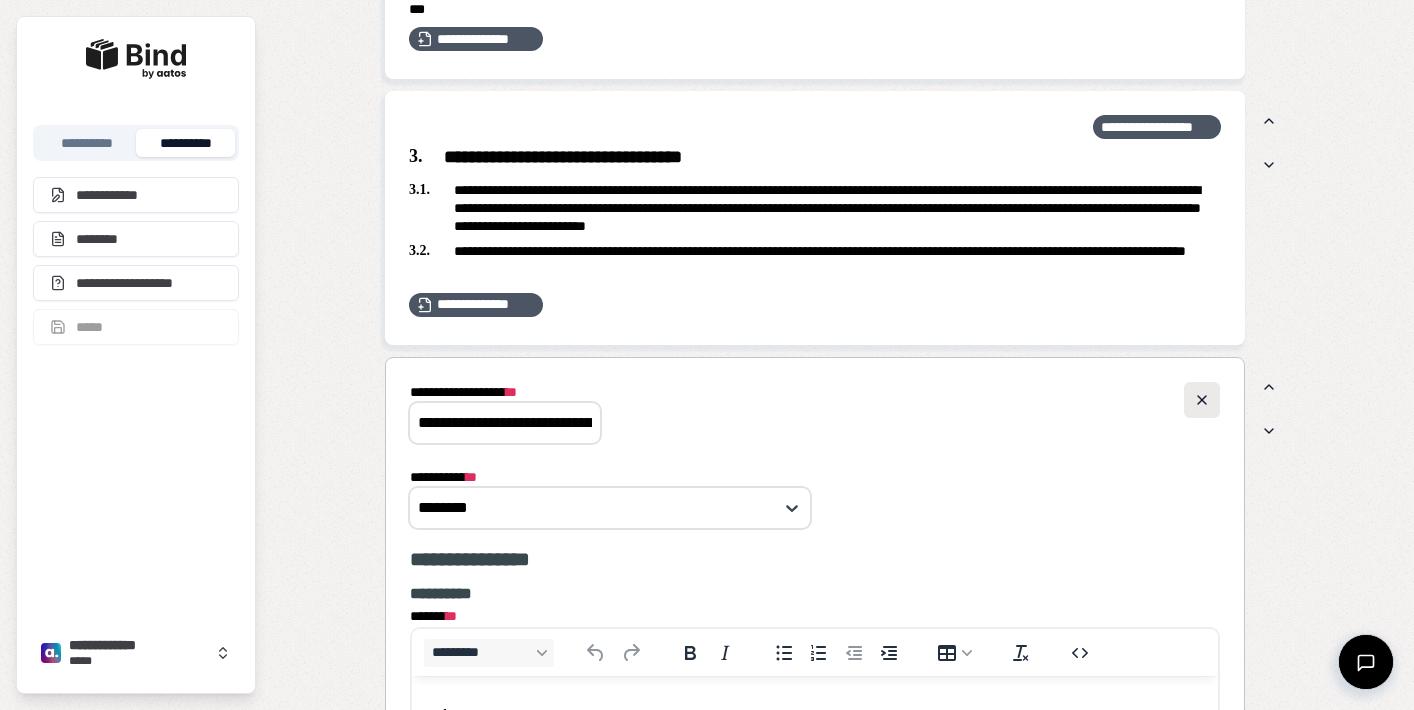 click at bounding box center [1202, 400] 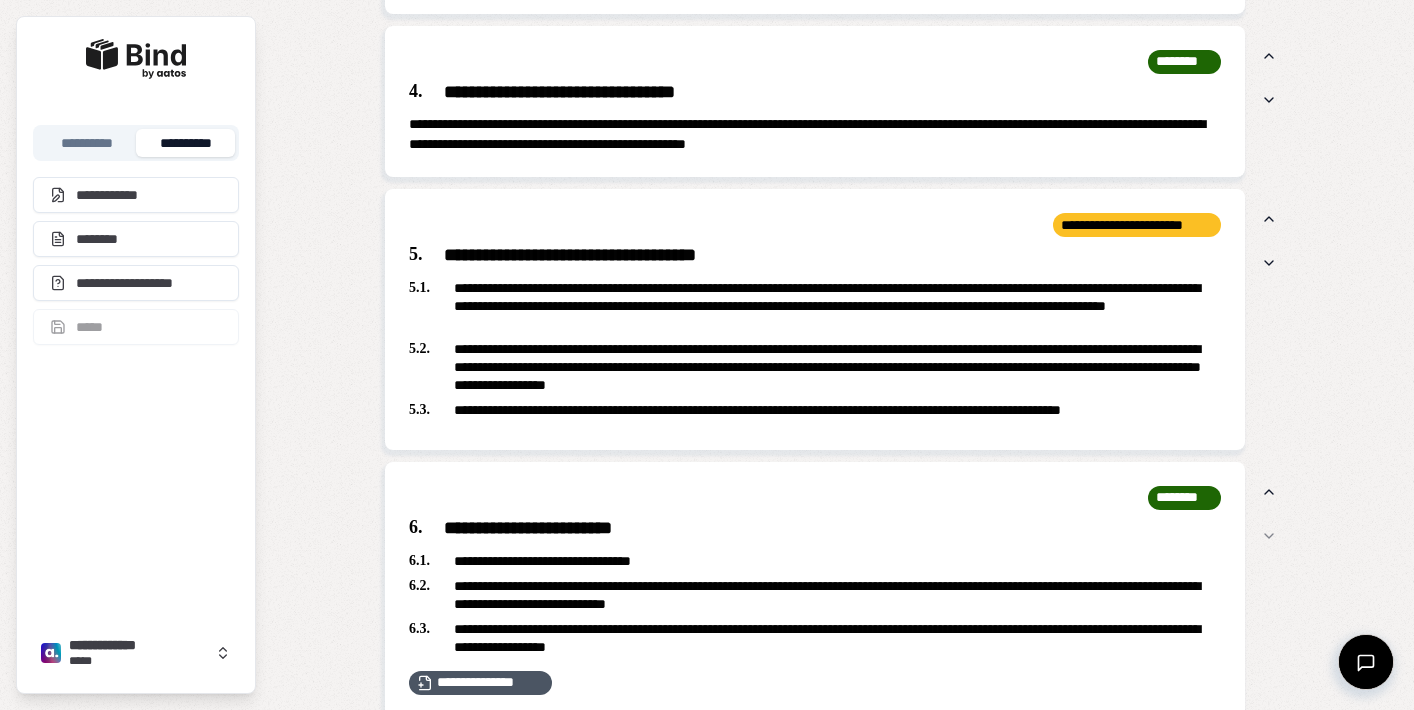 scroll, scrollTop: 1334, scrollLeft: 0, axis: vertical 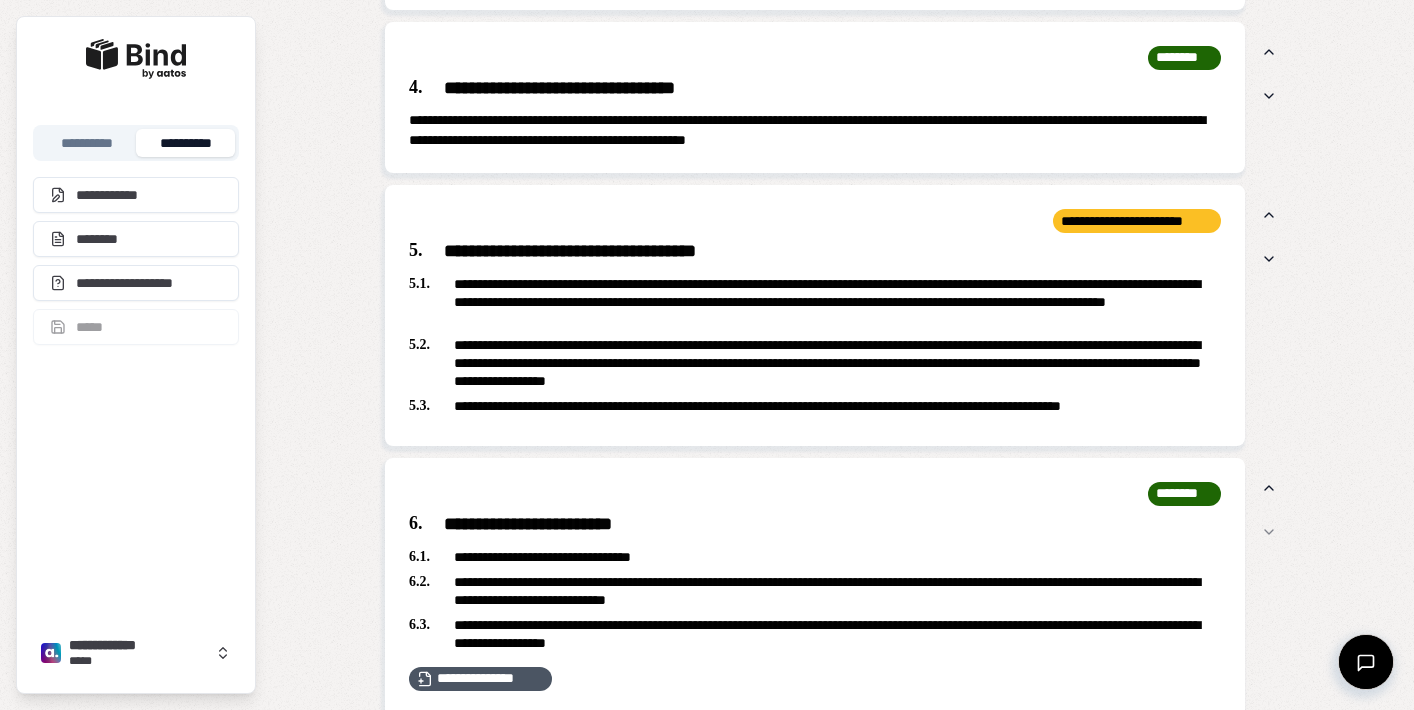 click on "**********" at bounding box center (815, 251) 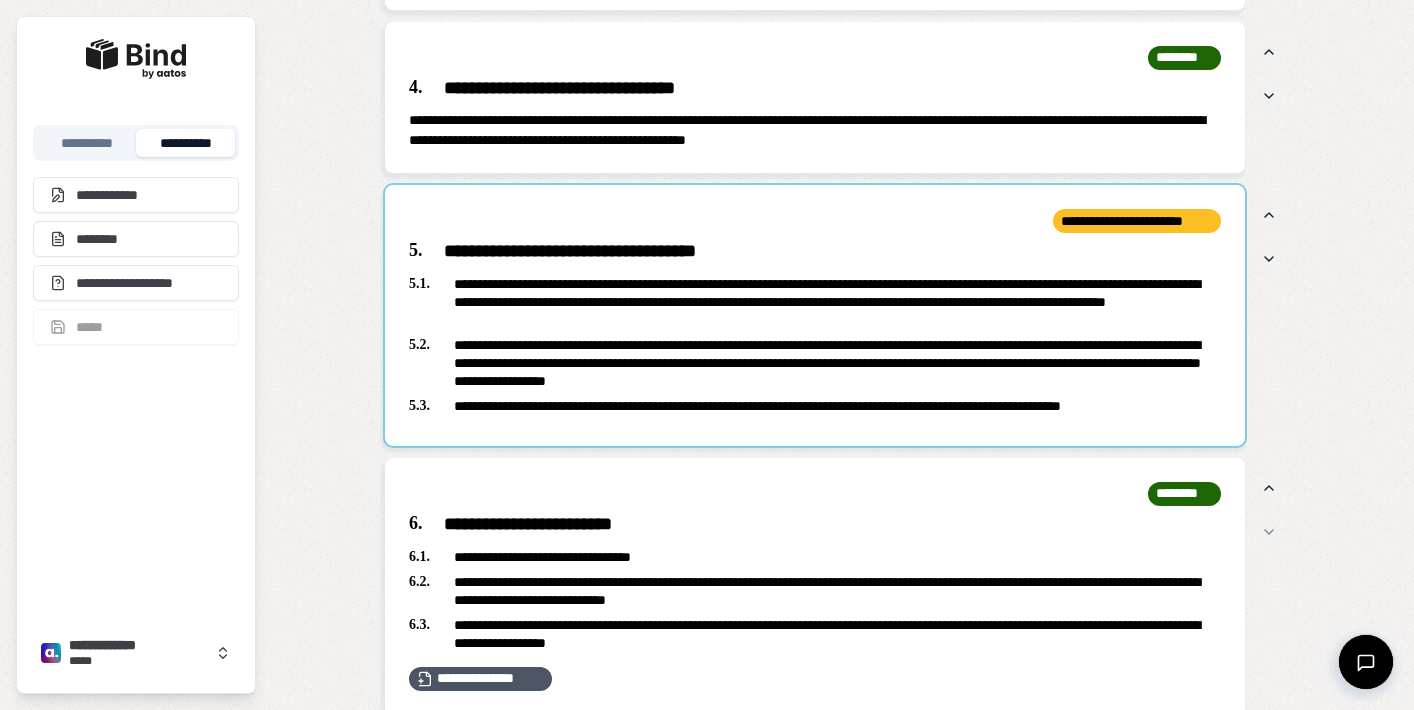 click at bounding box center [815, 315] 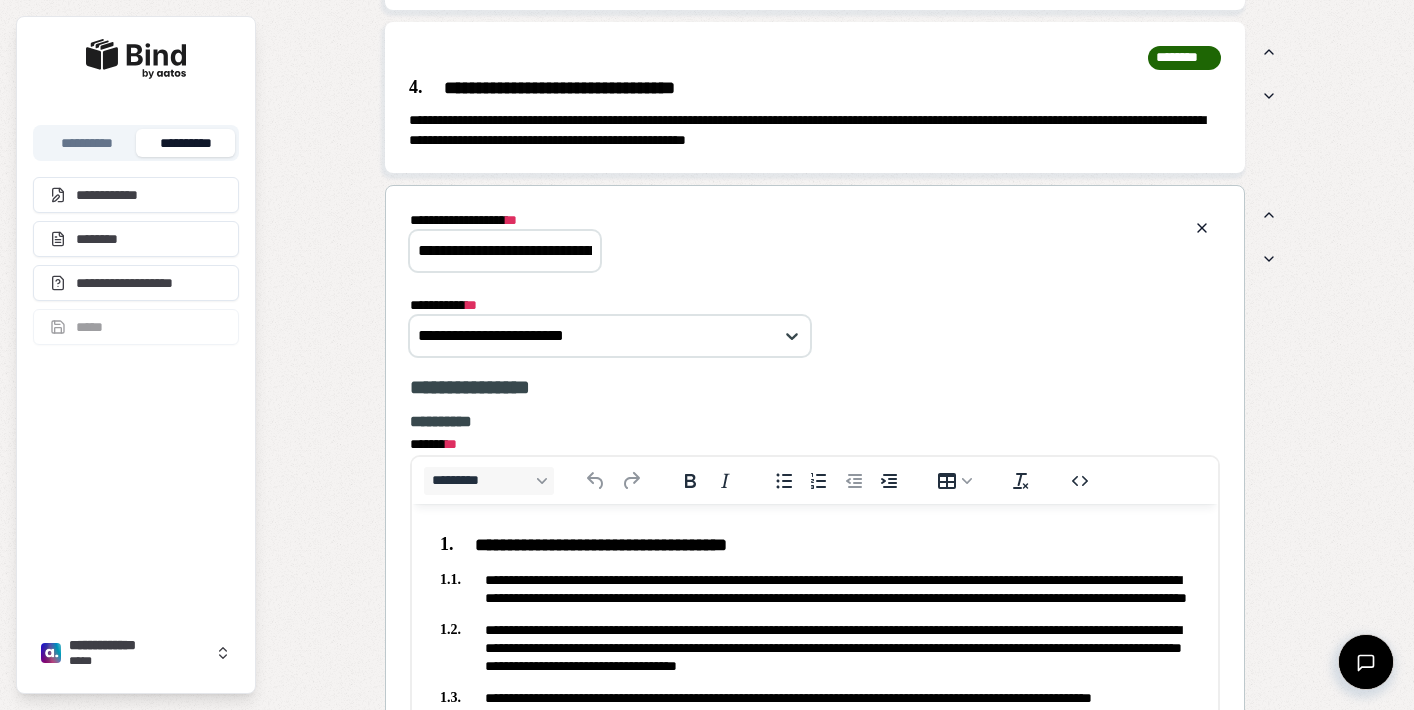 scroll, scrollTop: 0, scrollLeft: 0, axis: both 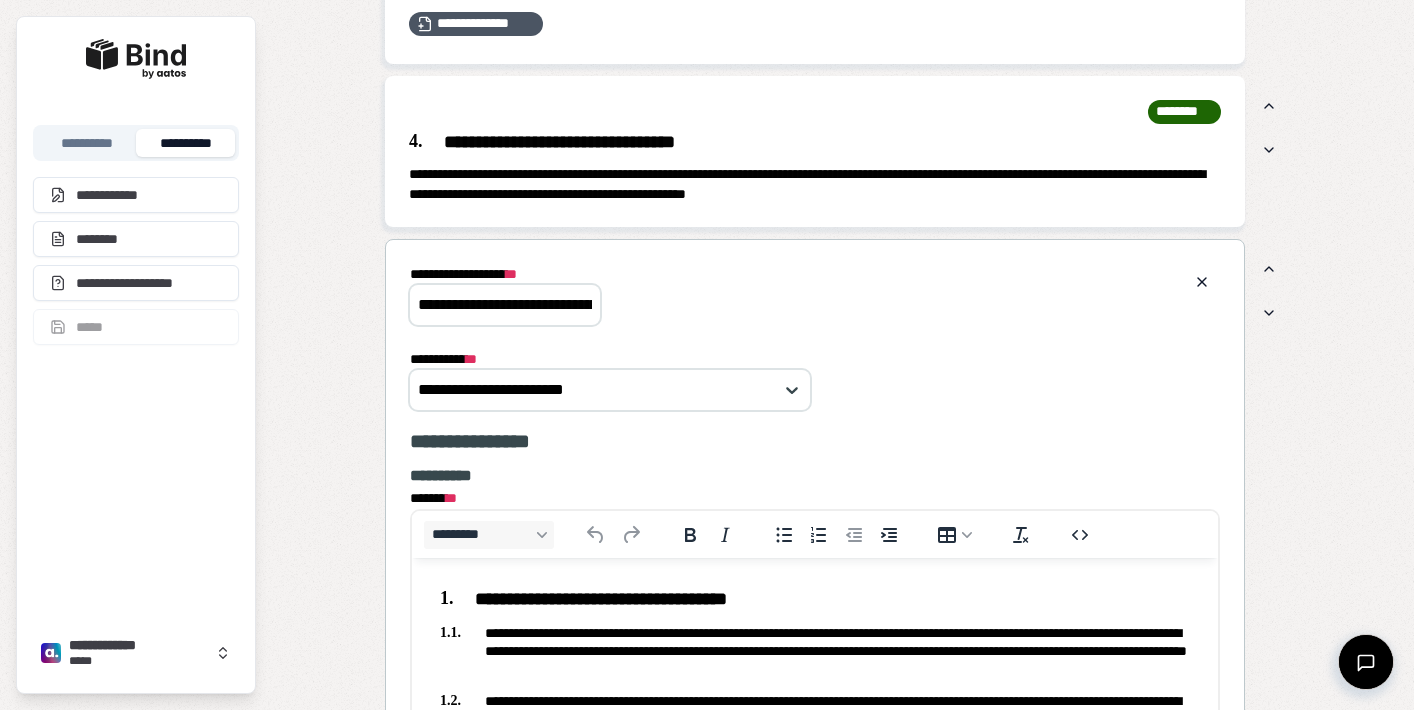 click on "**********" at bounding box center (815, 294) 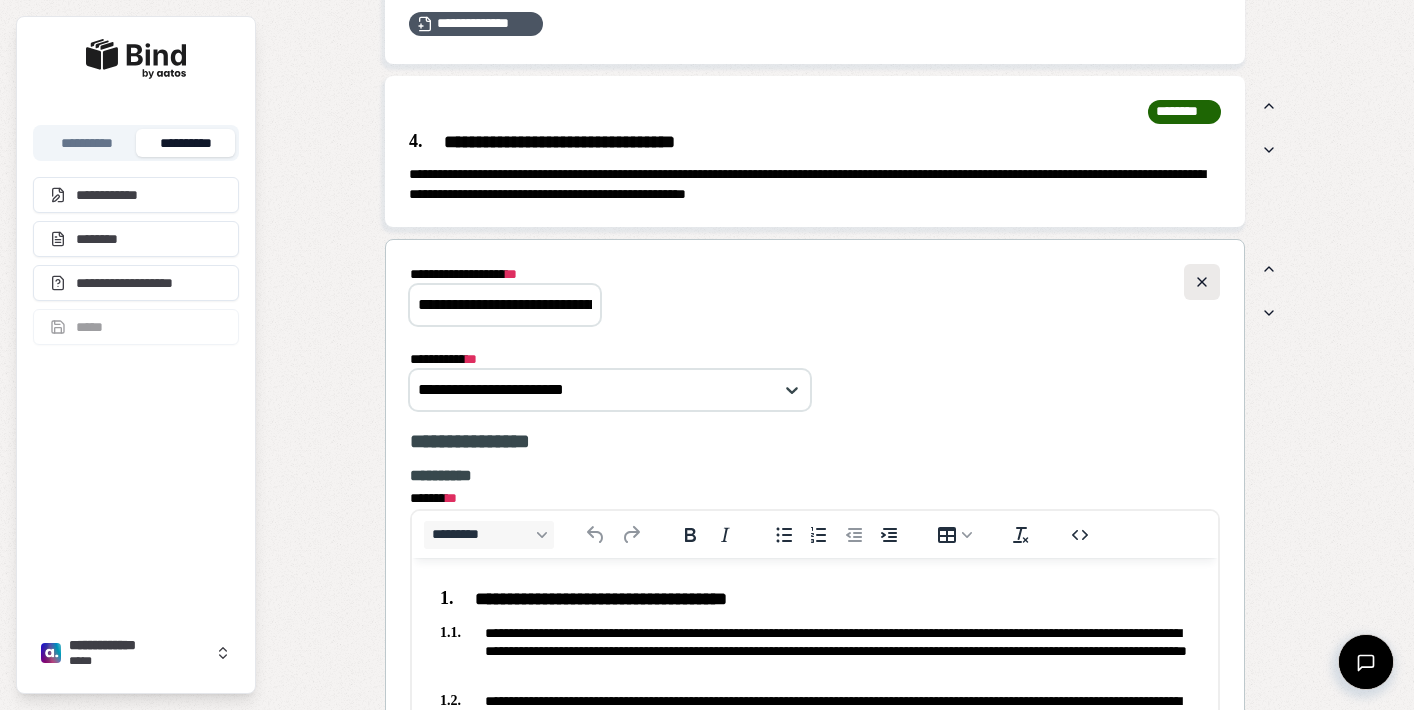 click at bounding box center [1202, 282] 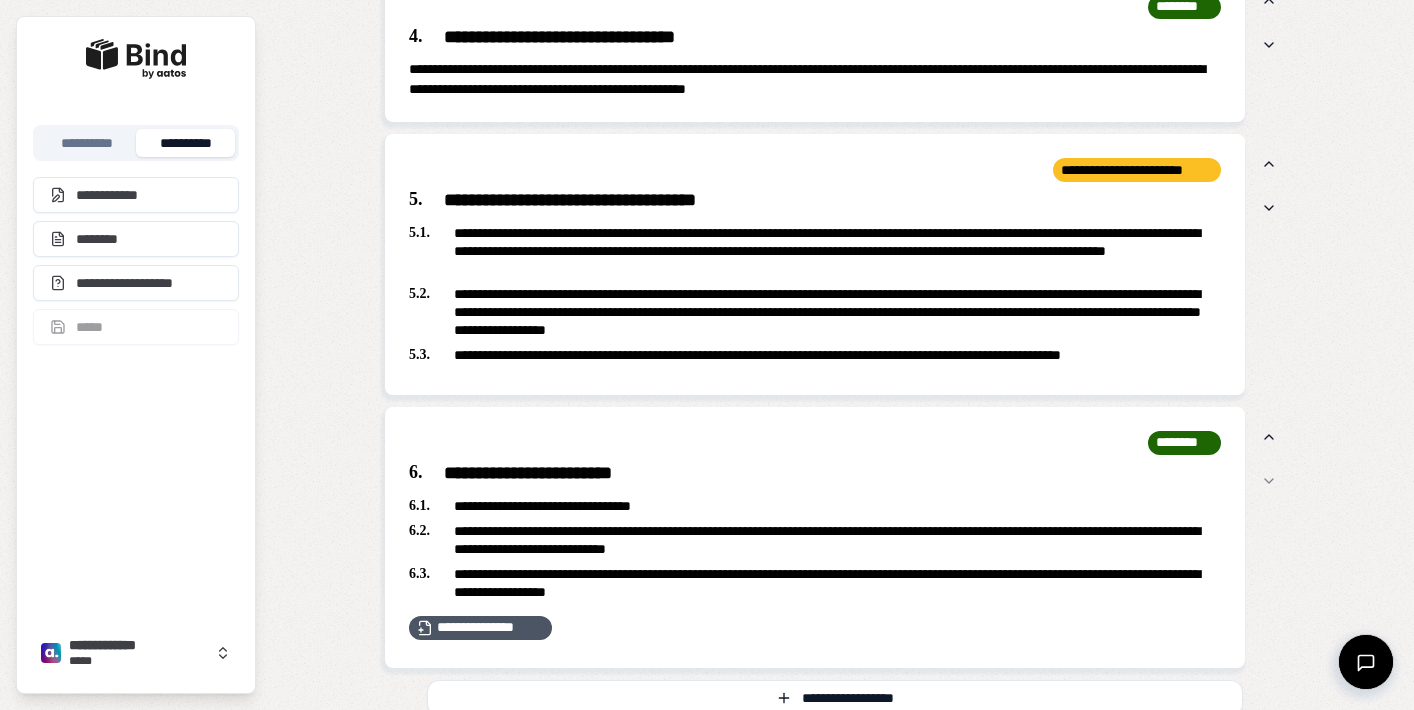 scroll, scrollTop: 1394, scrollLeft: 0, axis: vertical 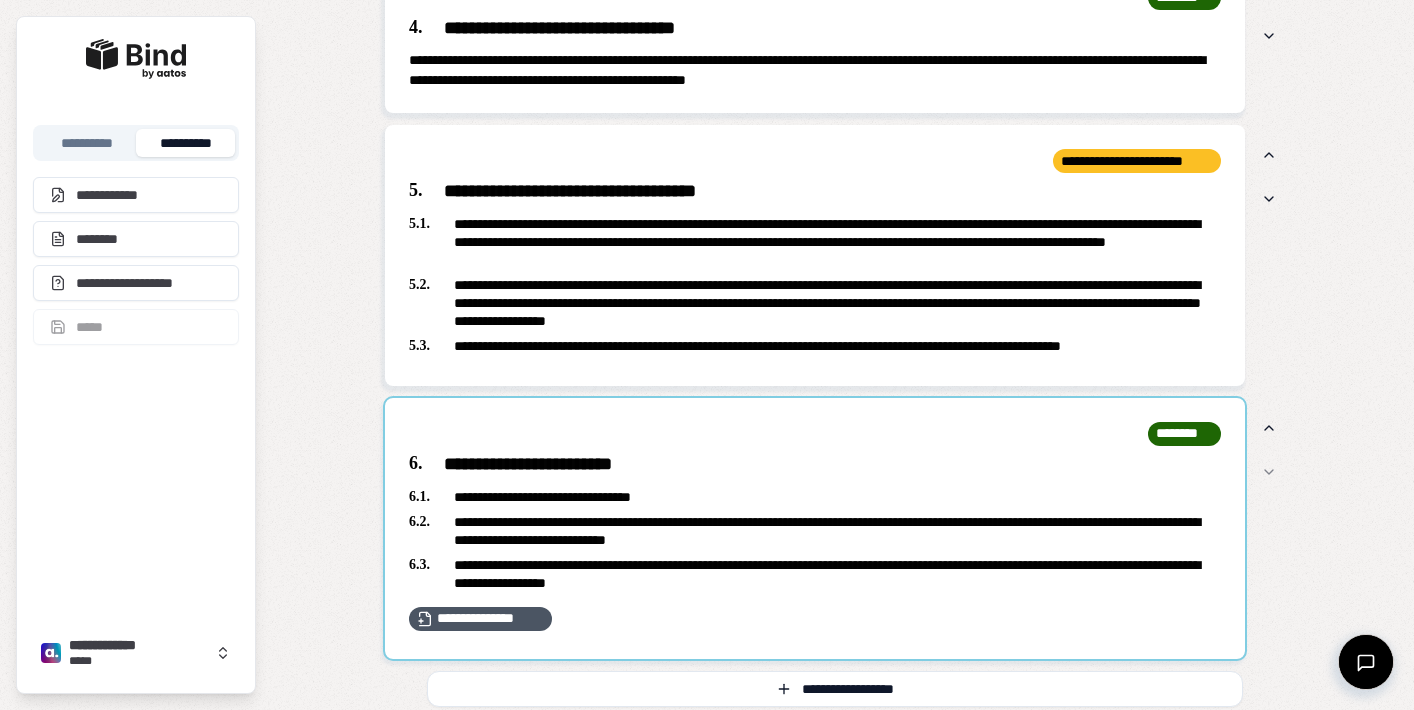 click at bounding box center [815, 528] 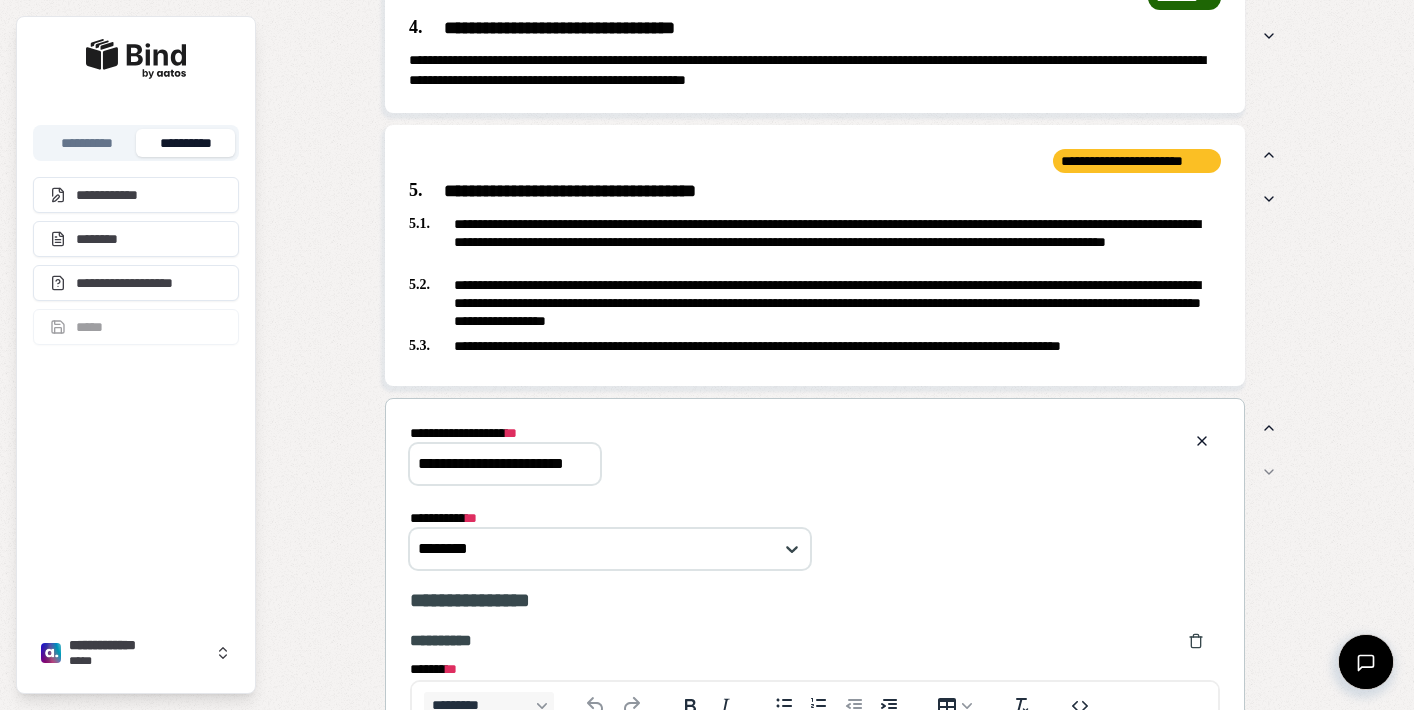 scroll, scrollTop: 0, scrollLeft: 0, axis: both 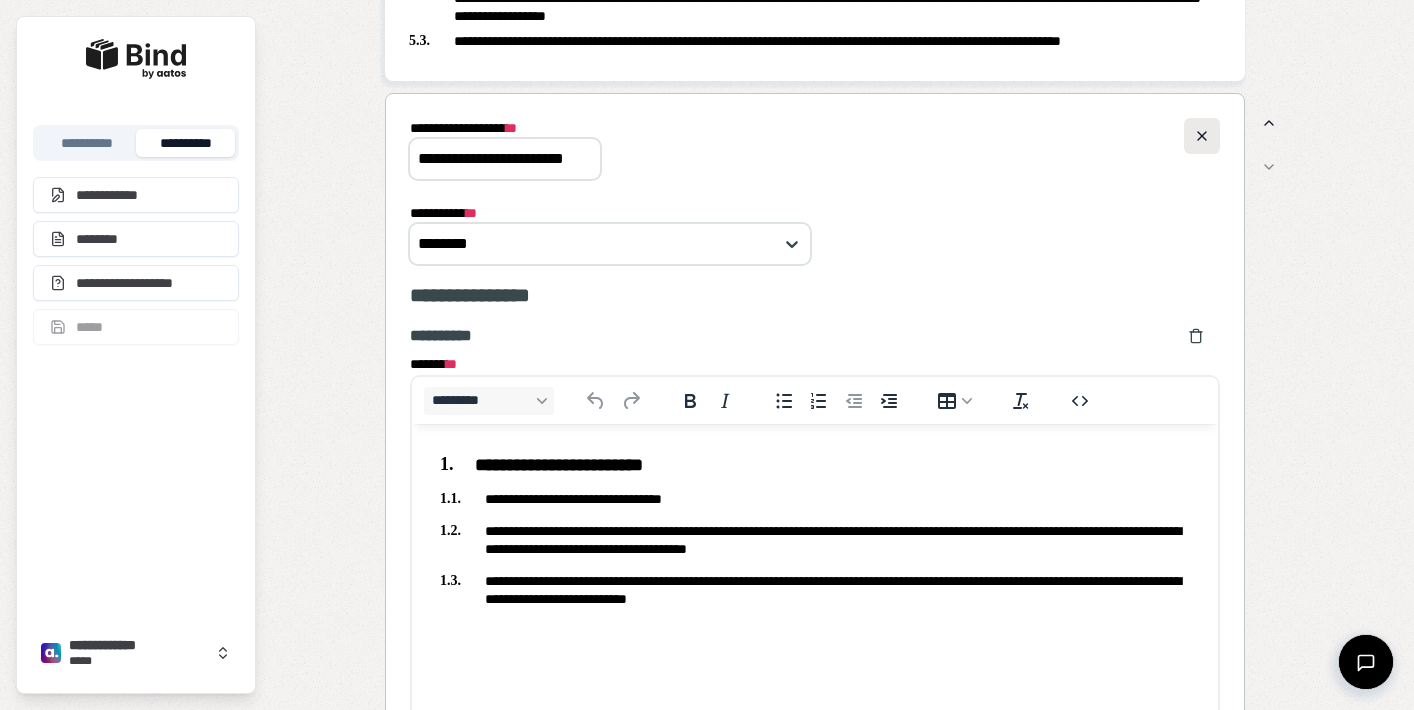 click at bounding box center [1202, 136] 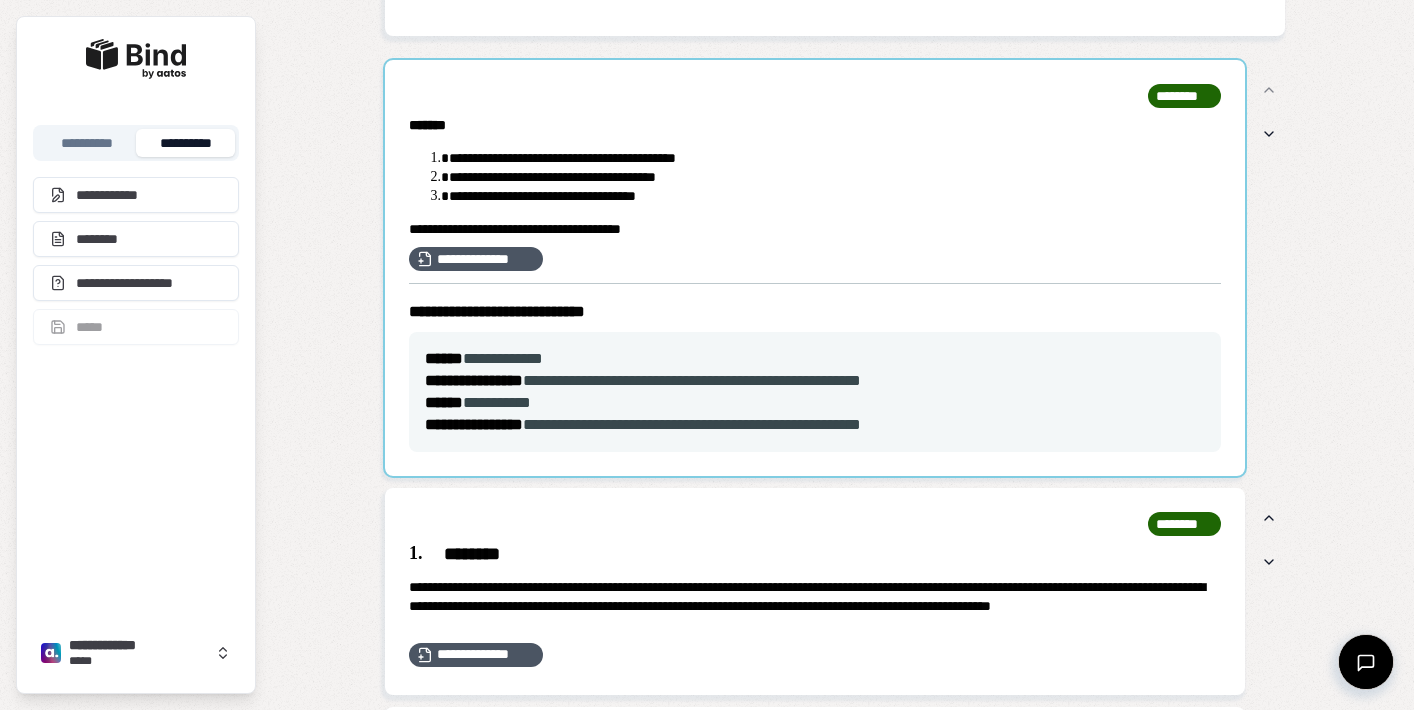 scroll, scrollTop: 0, scrollLeft: 0, axis: both 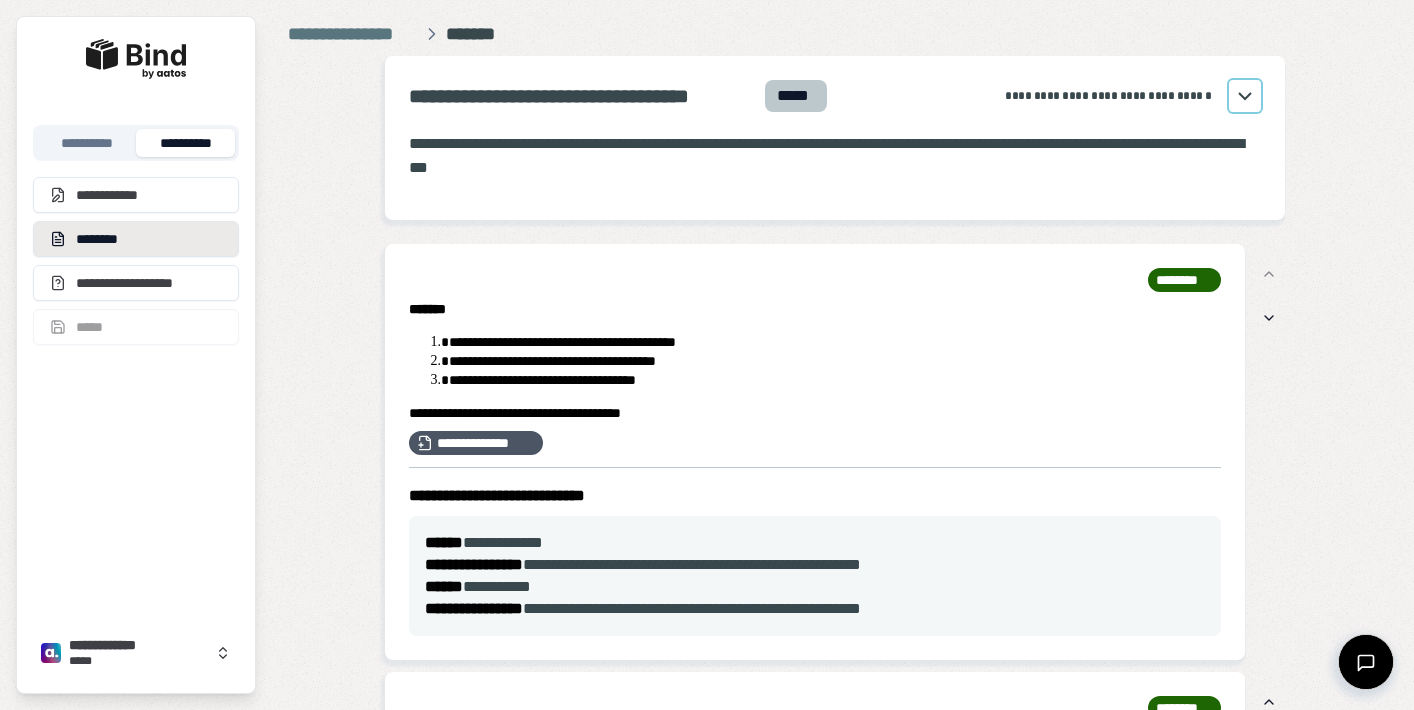 click on "********" at bounding box center (136, 239) 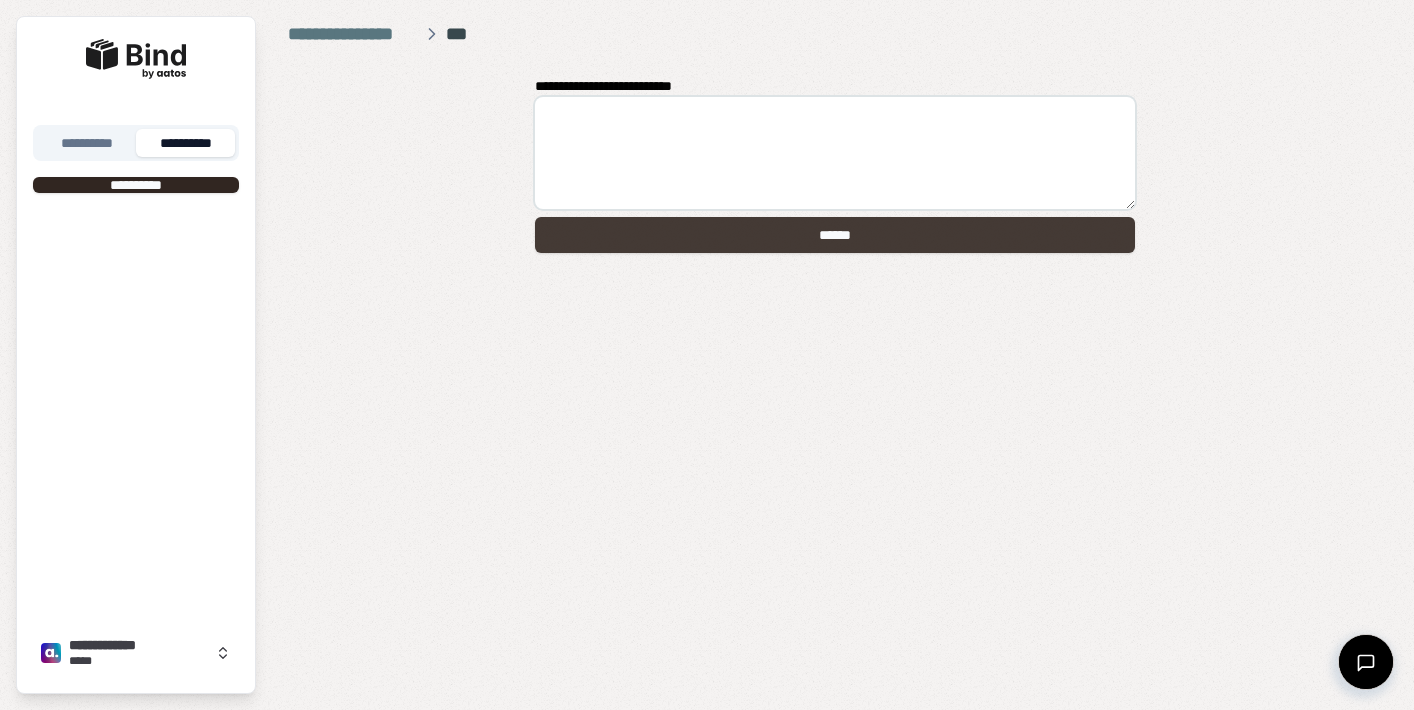 click on "******" at bounding box center (835, 235) 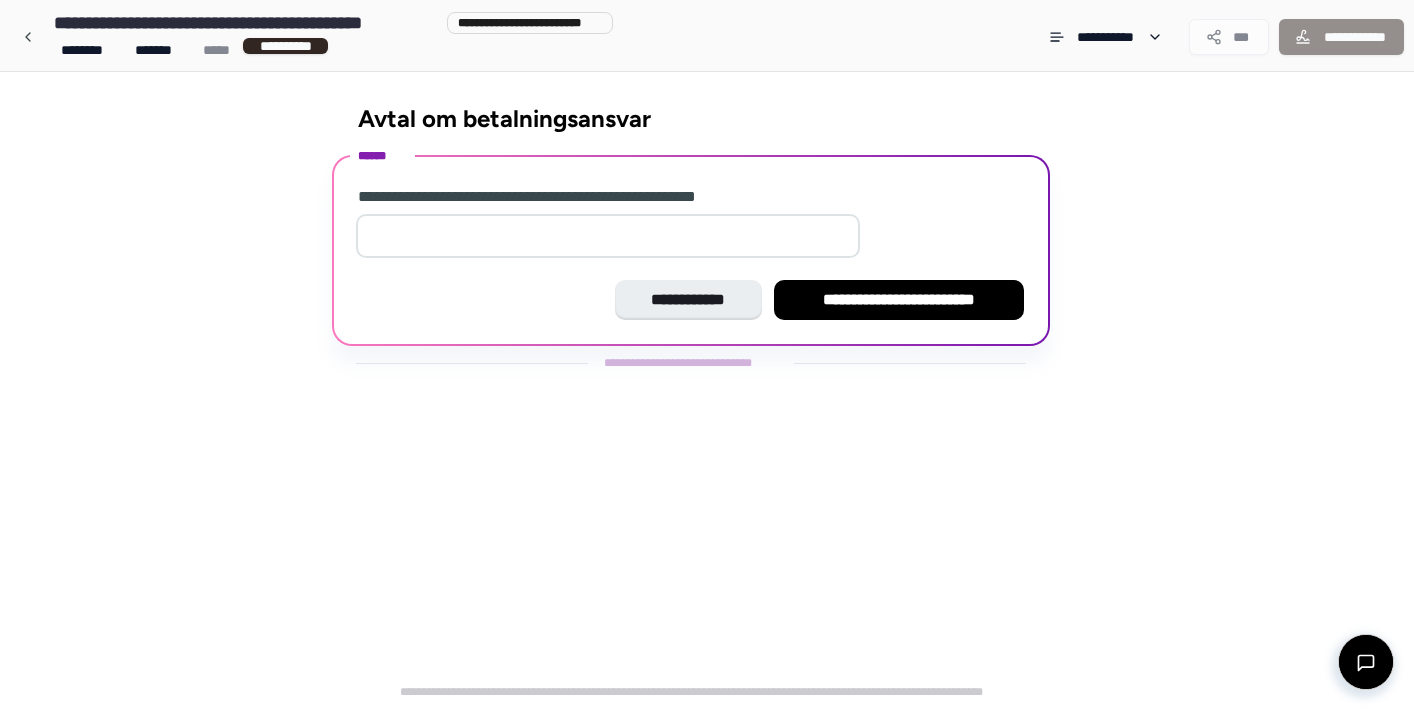 click at bounding box center (608, 236) 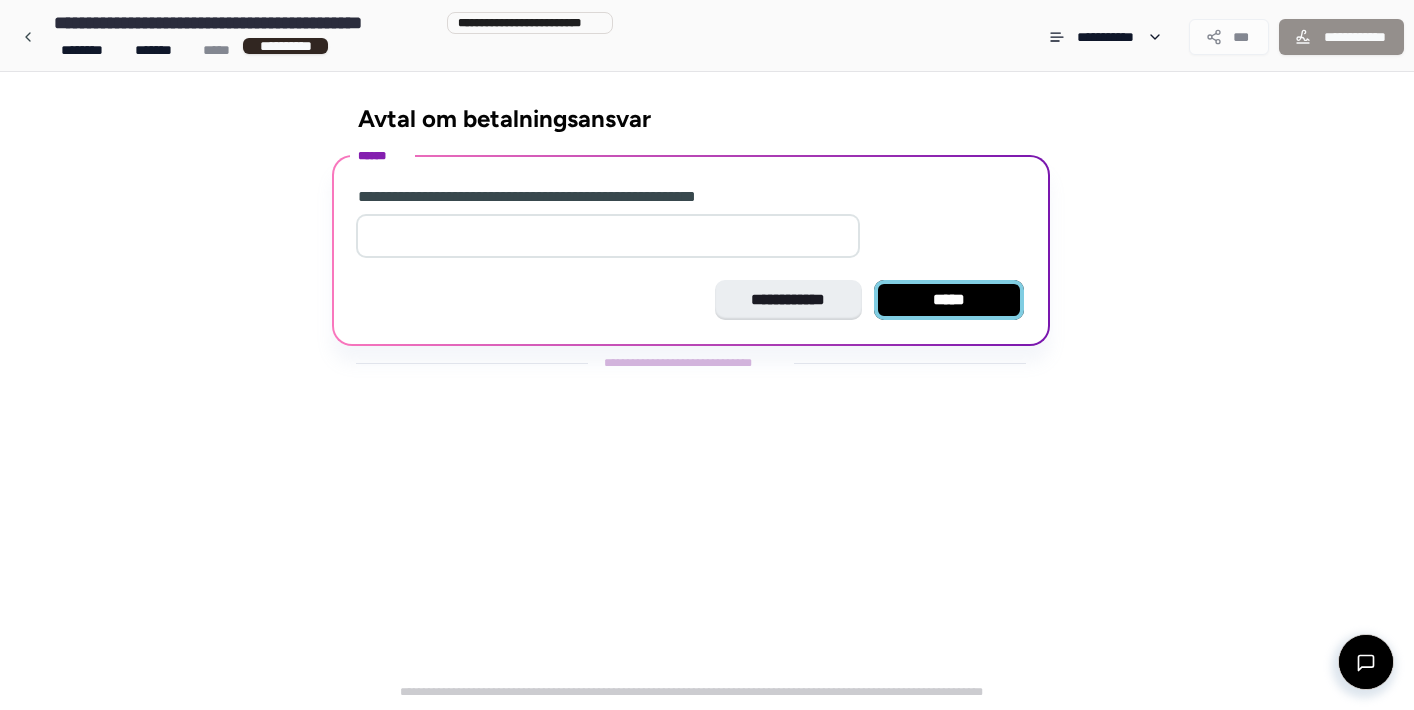 type on "*" 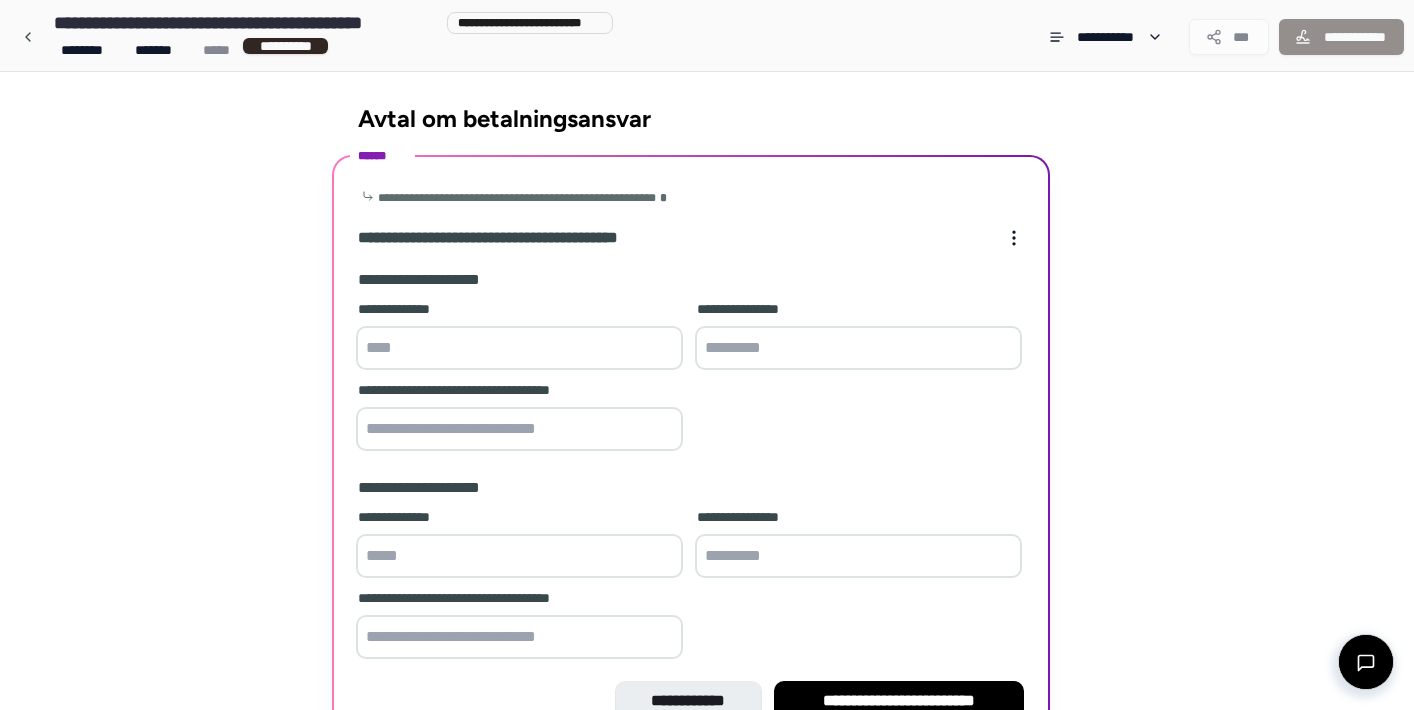 scroll, scrollTop: 115, scrollLeft: 0, axis: vertical 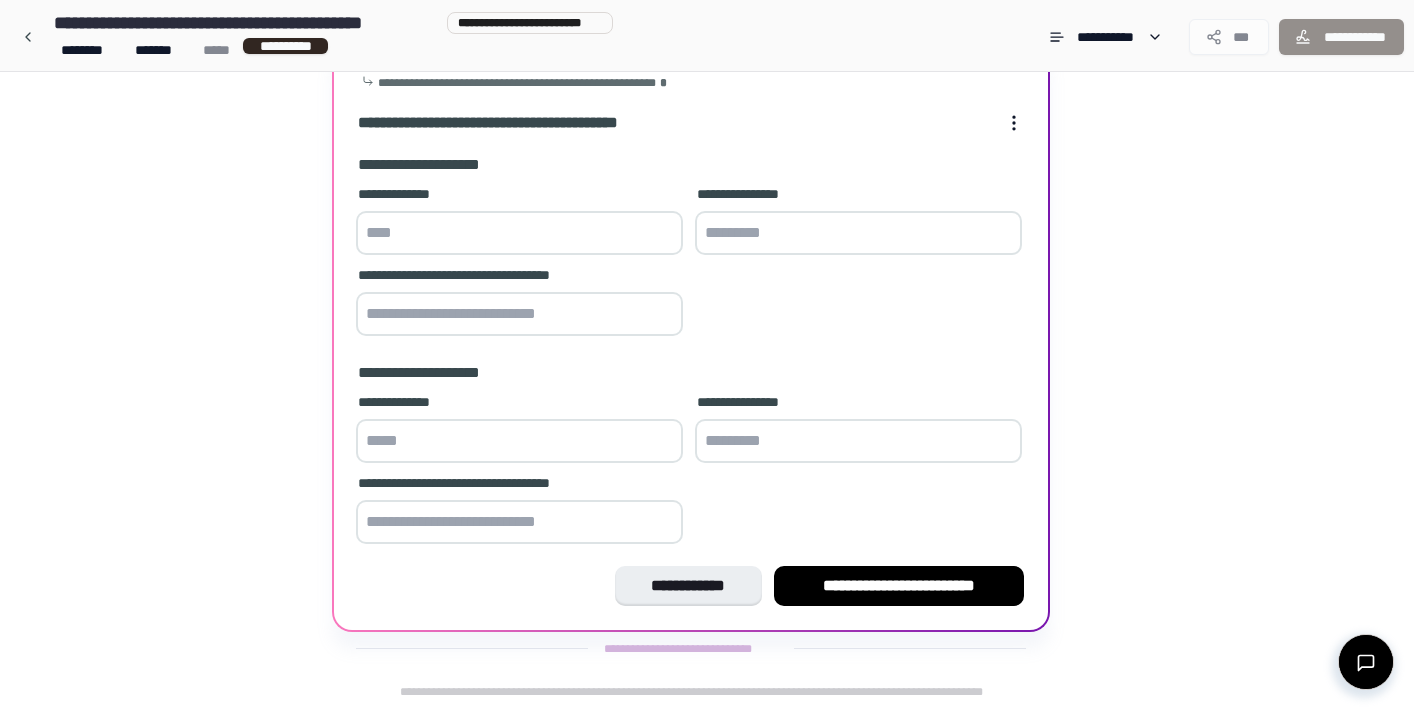 click at bounding box center (519, 233) 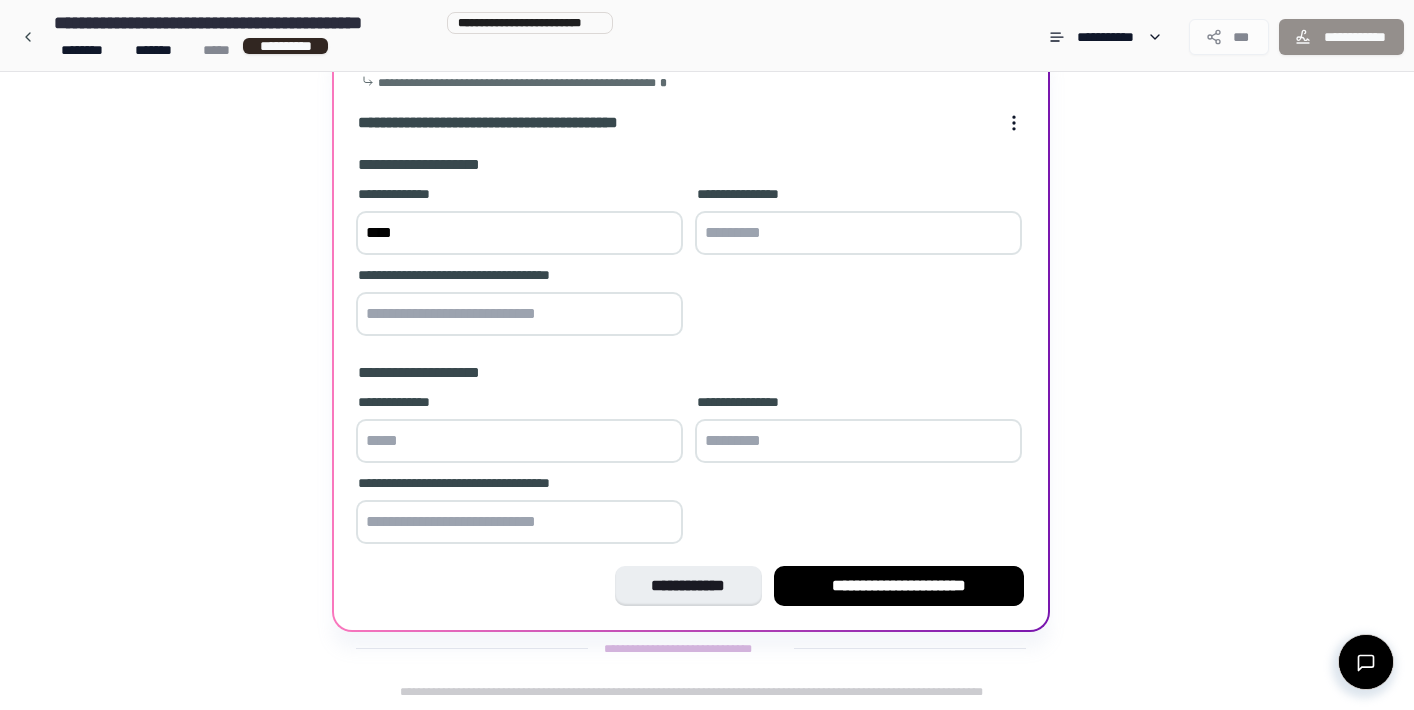 type on "*********" 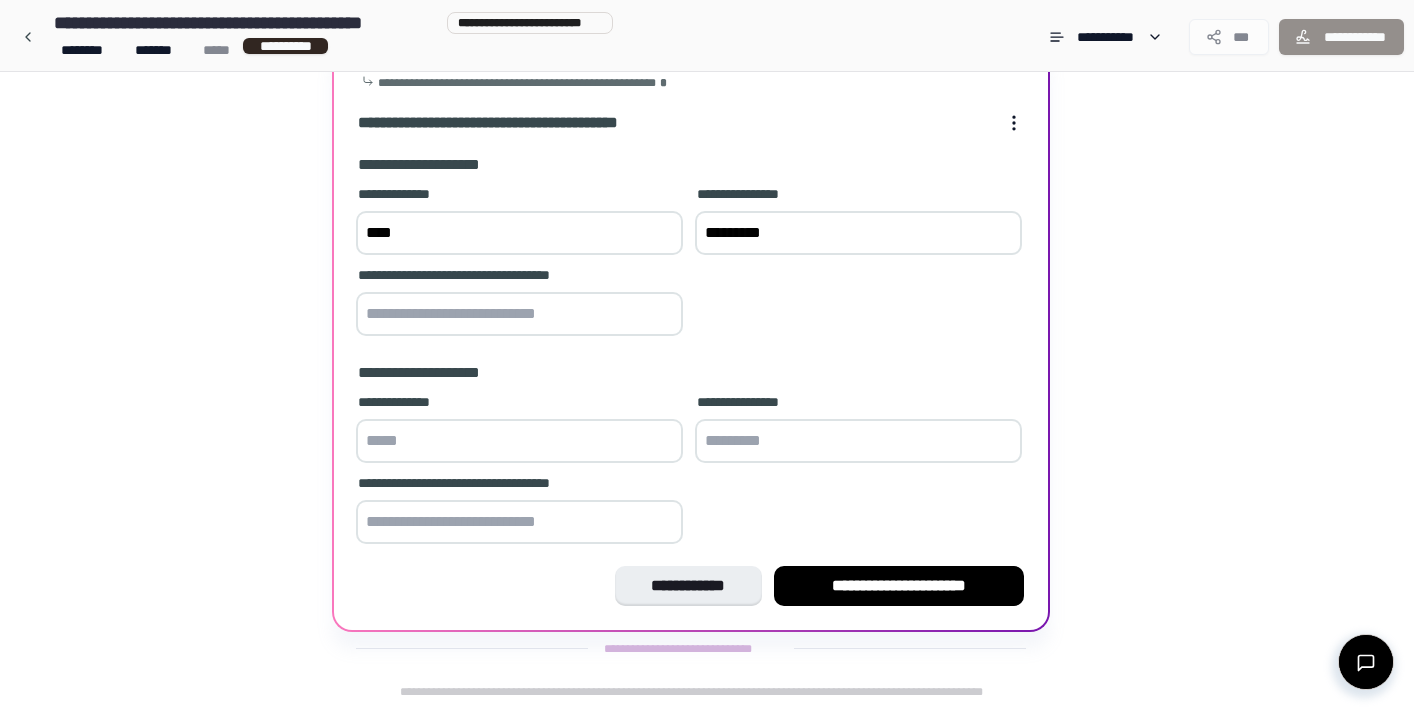 type on "**********" 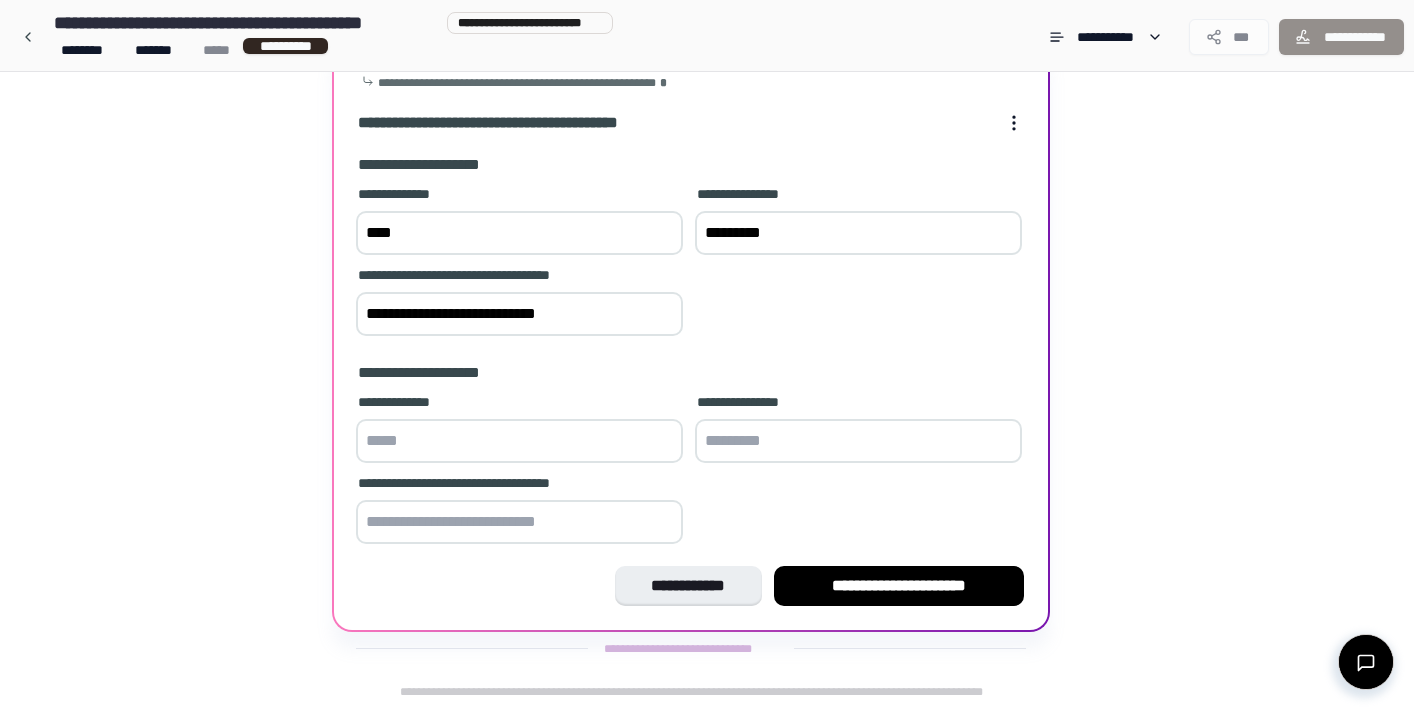 type on "*****" 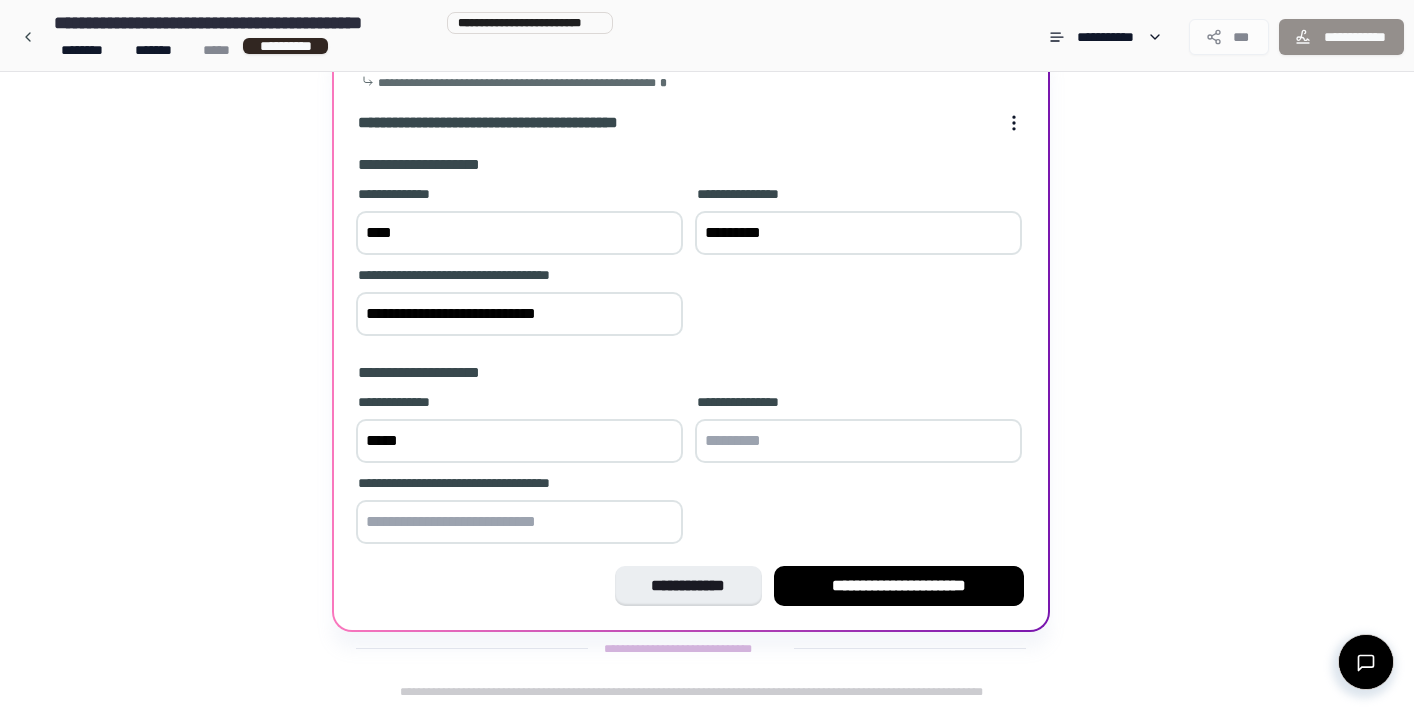 type on "*********" 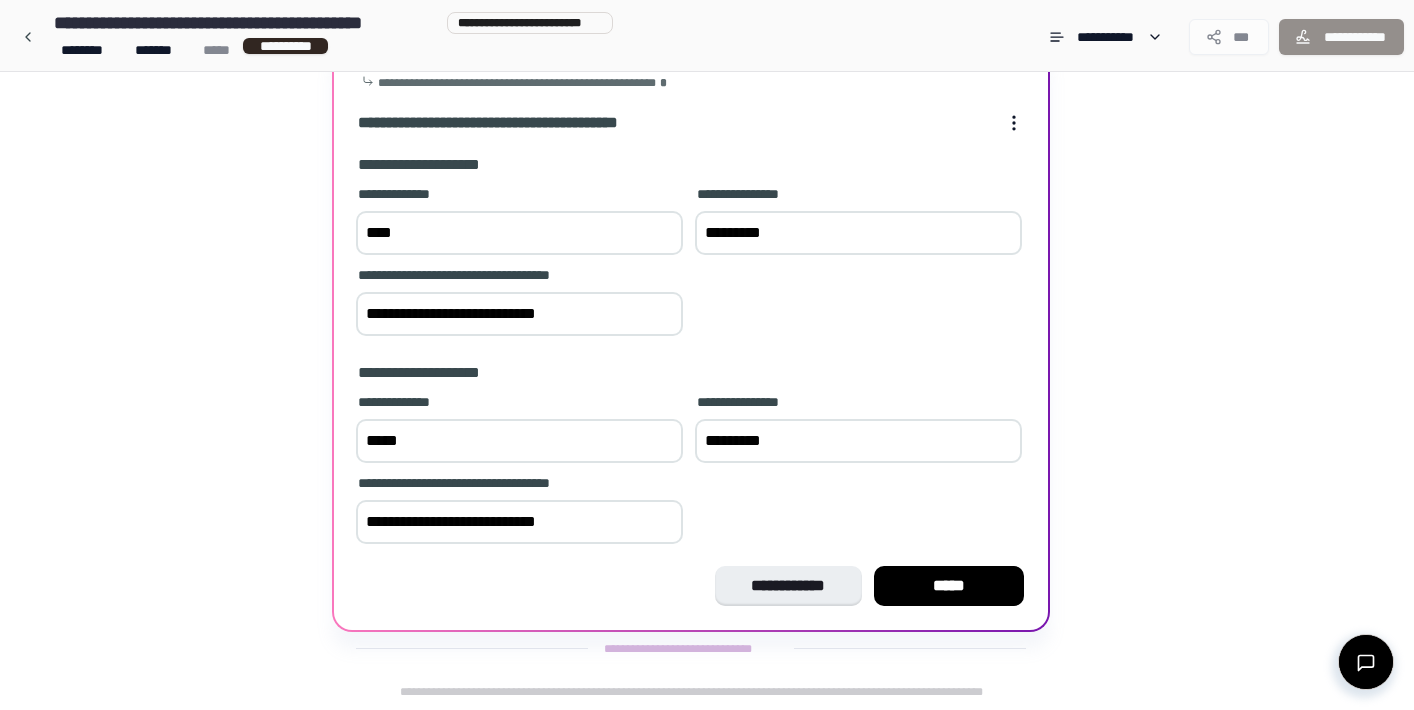 drag, startPoint x: 620, startPoint y: 516, endPoint x: 471, endPoint y: 517, distance: 149.00336 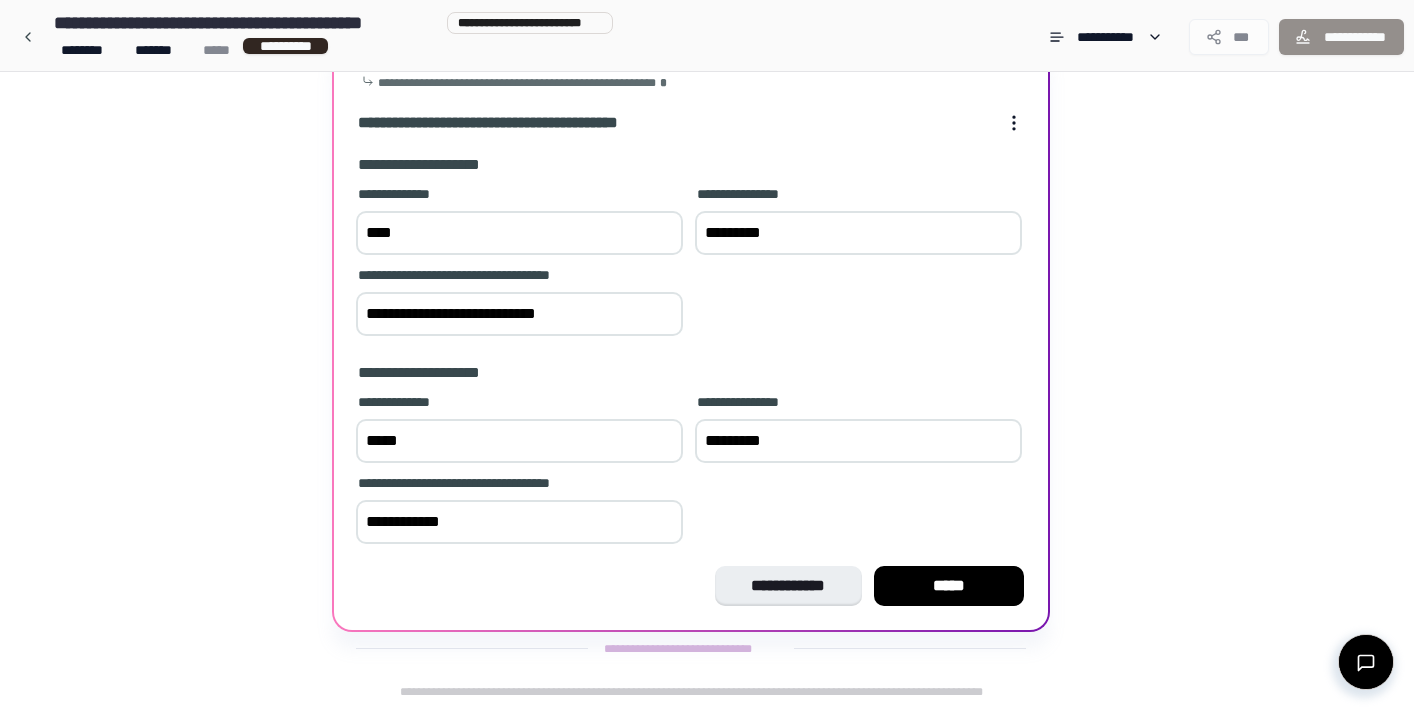 type on "**********" 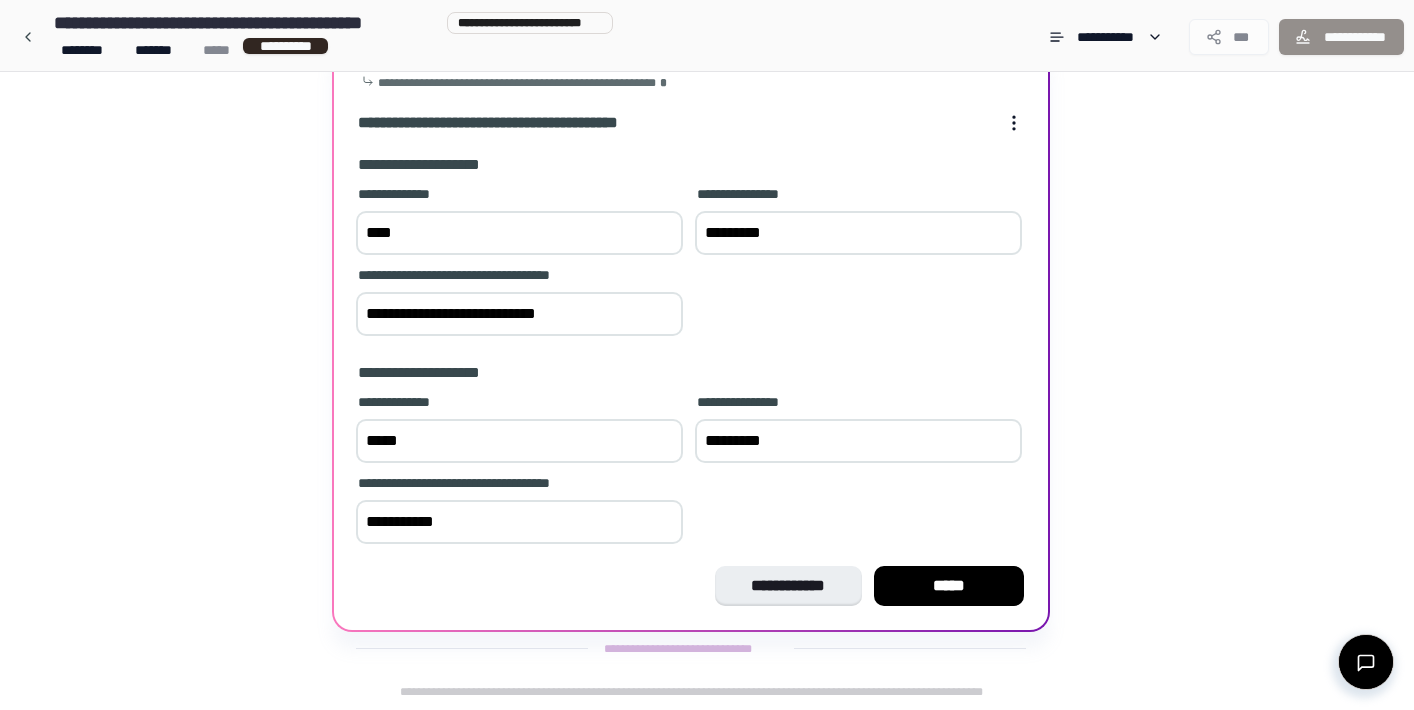 drag, startPoint x: 598, startPoint y: 313, endPoint x: 463, endPoint y: 309, distance: 135.05925 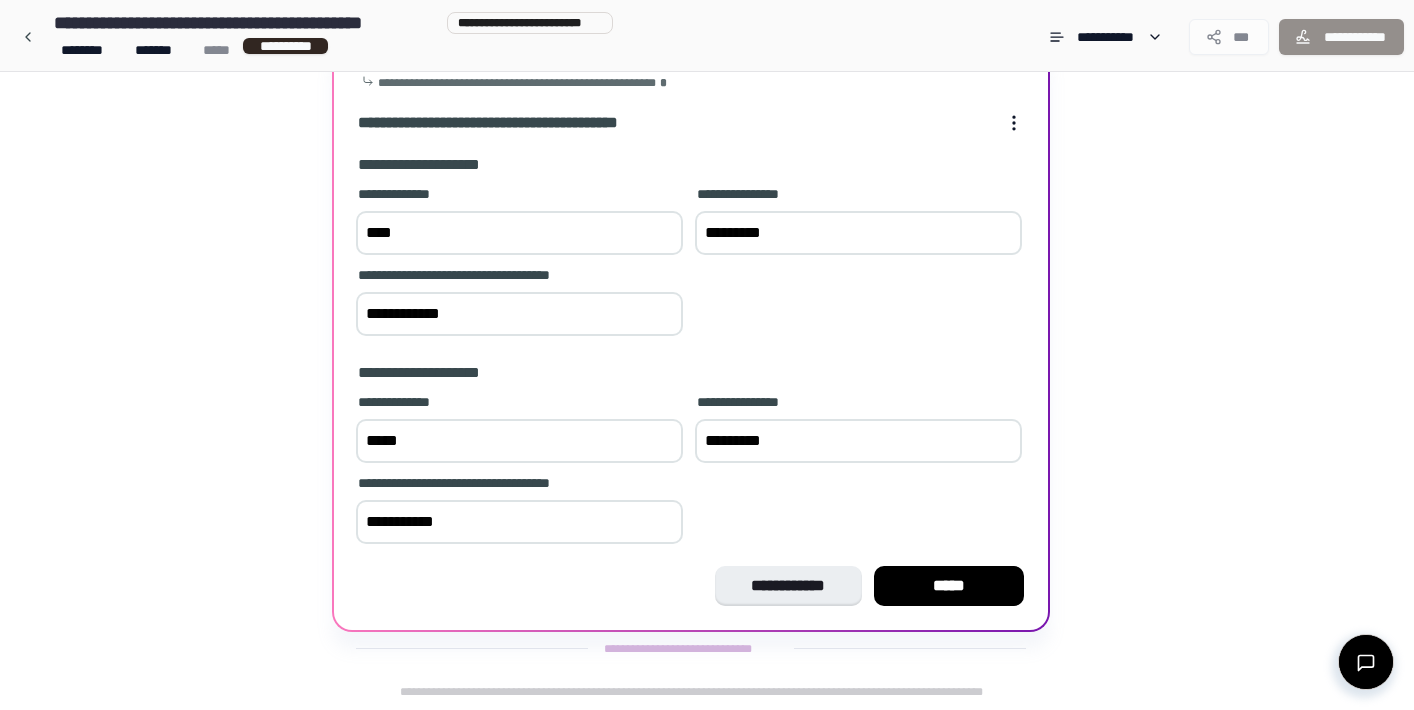 type on "**********" 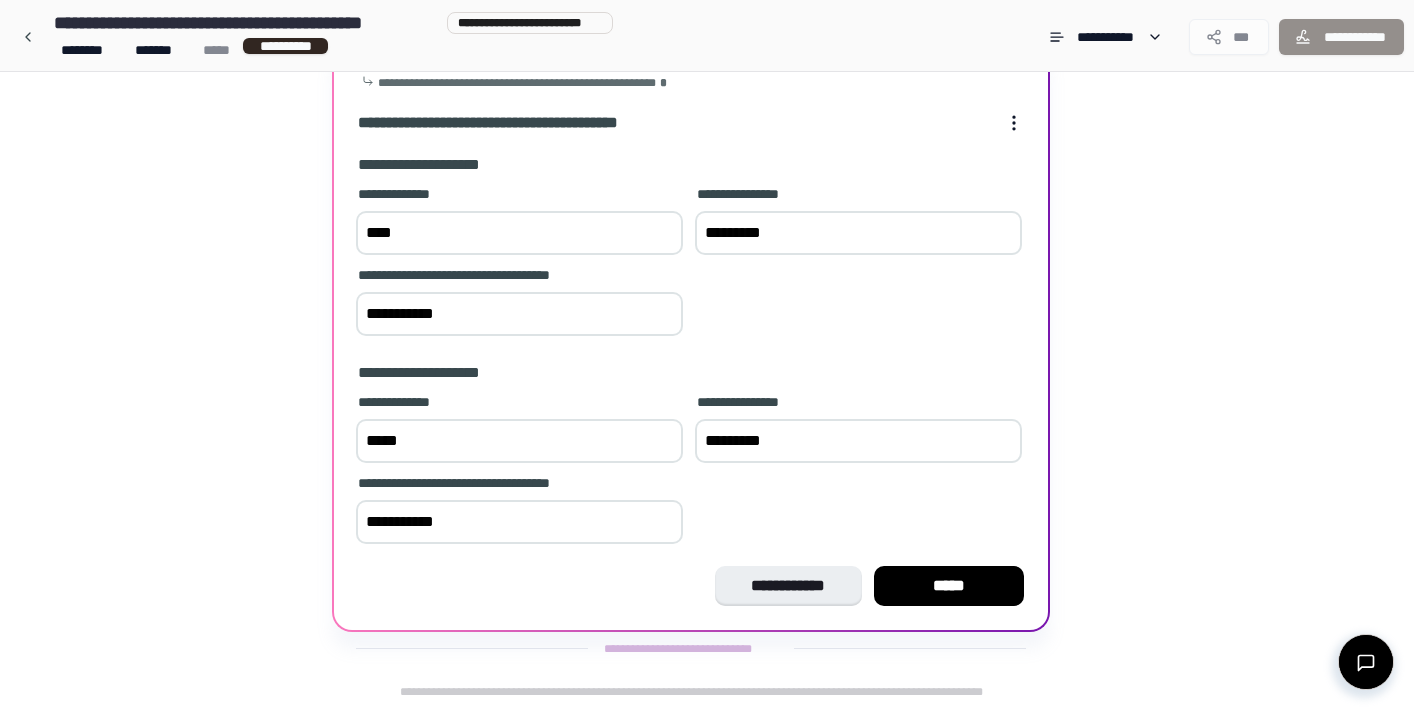 click on "**********" at bounding box center [691, 336] 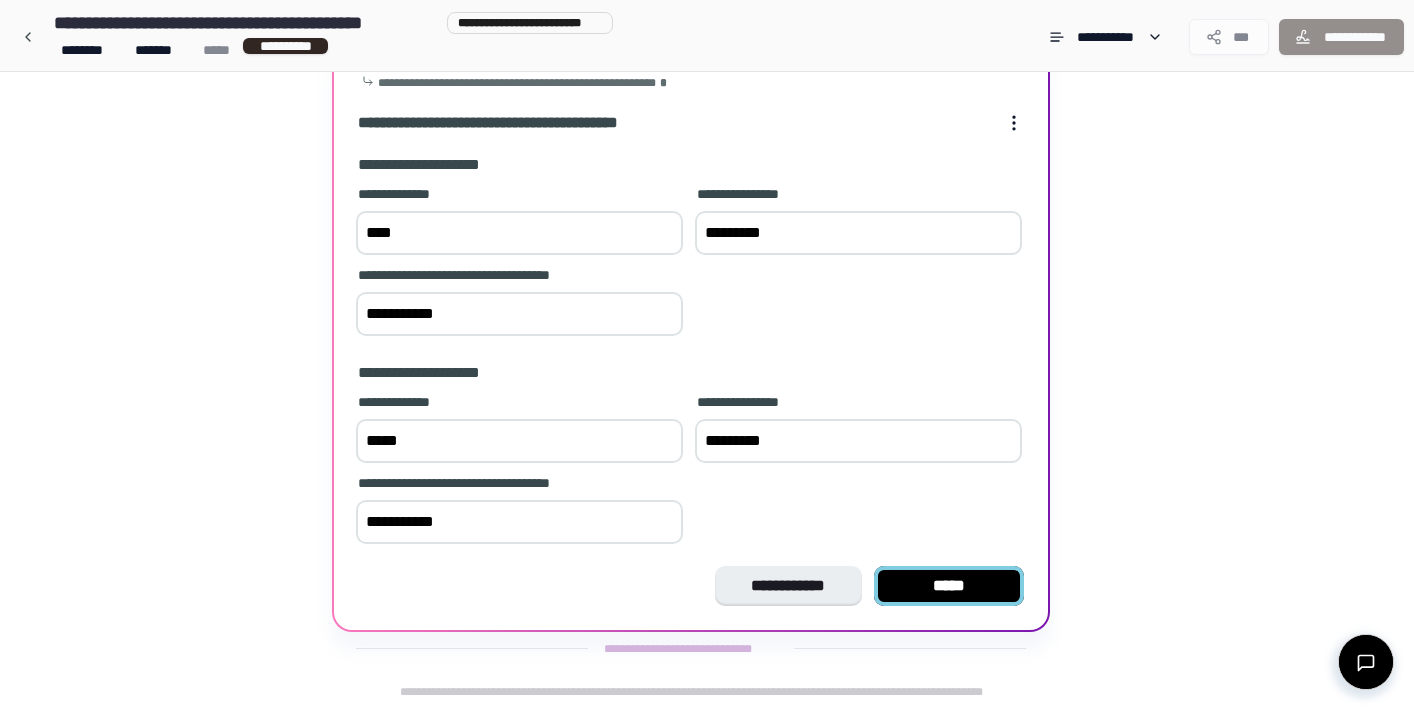 click on "*****" at bounding box center (949, 586) 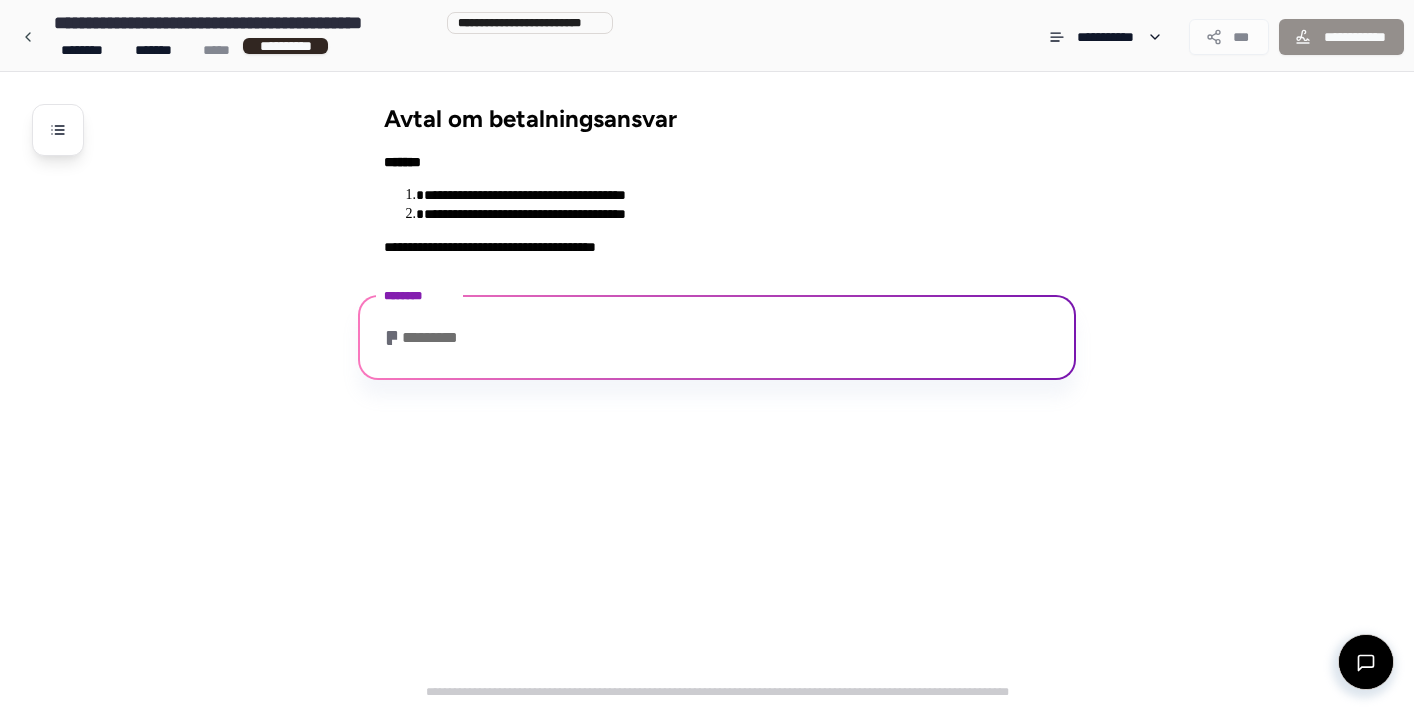 scroll, scrollTop: 45, scrollLeft: 0, axis: vertical 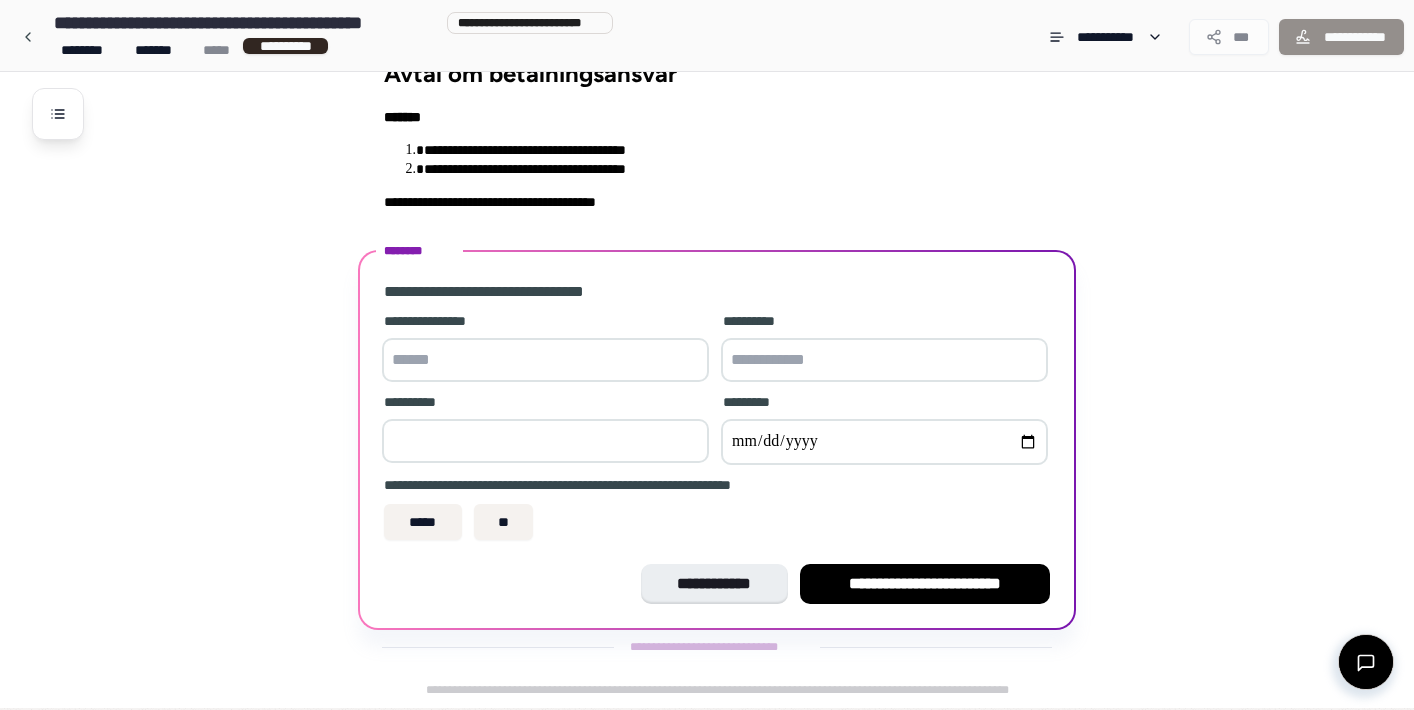 click on "**********" at bounding box center [545, 321] 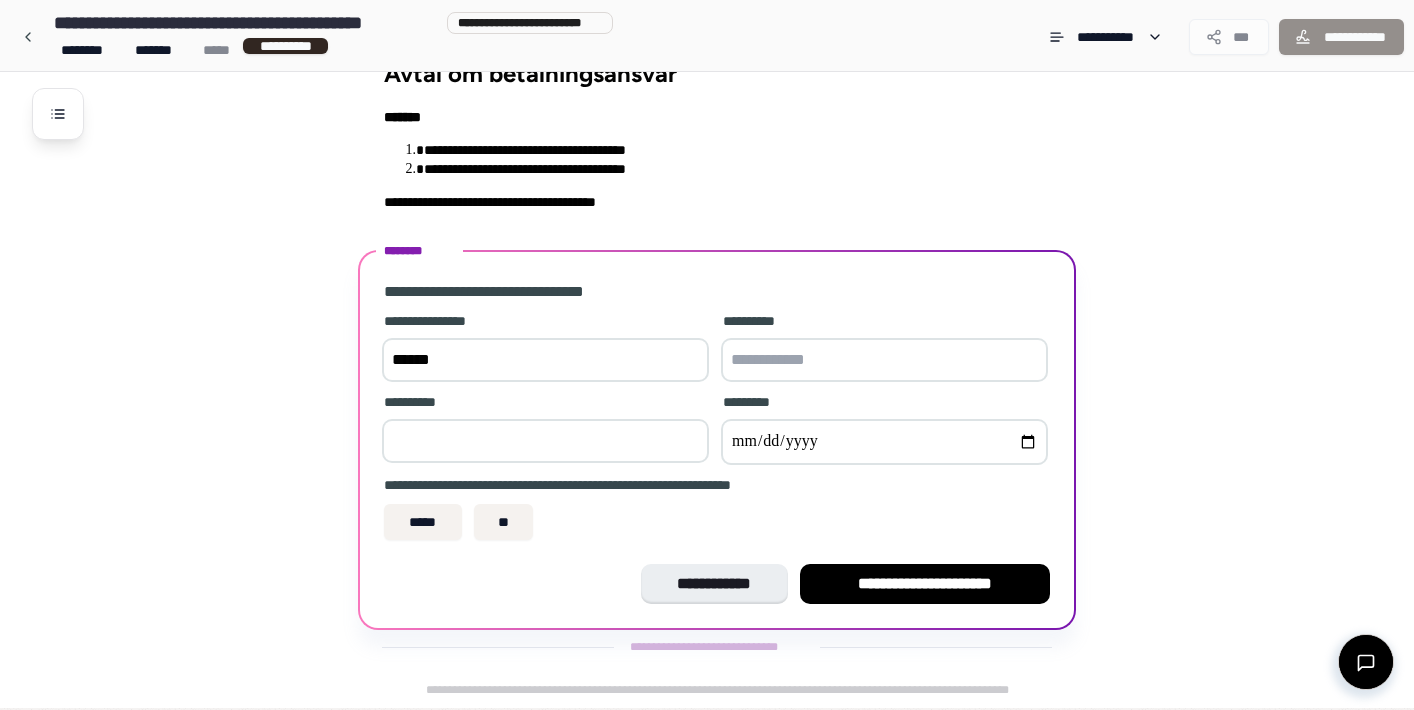 type on "**********" 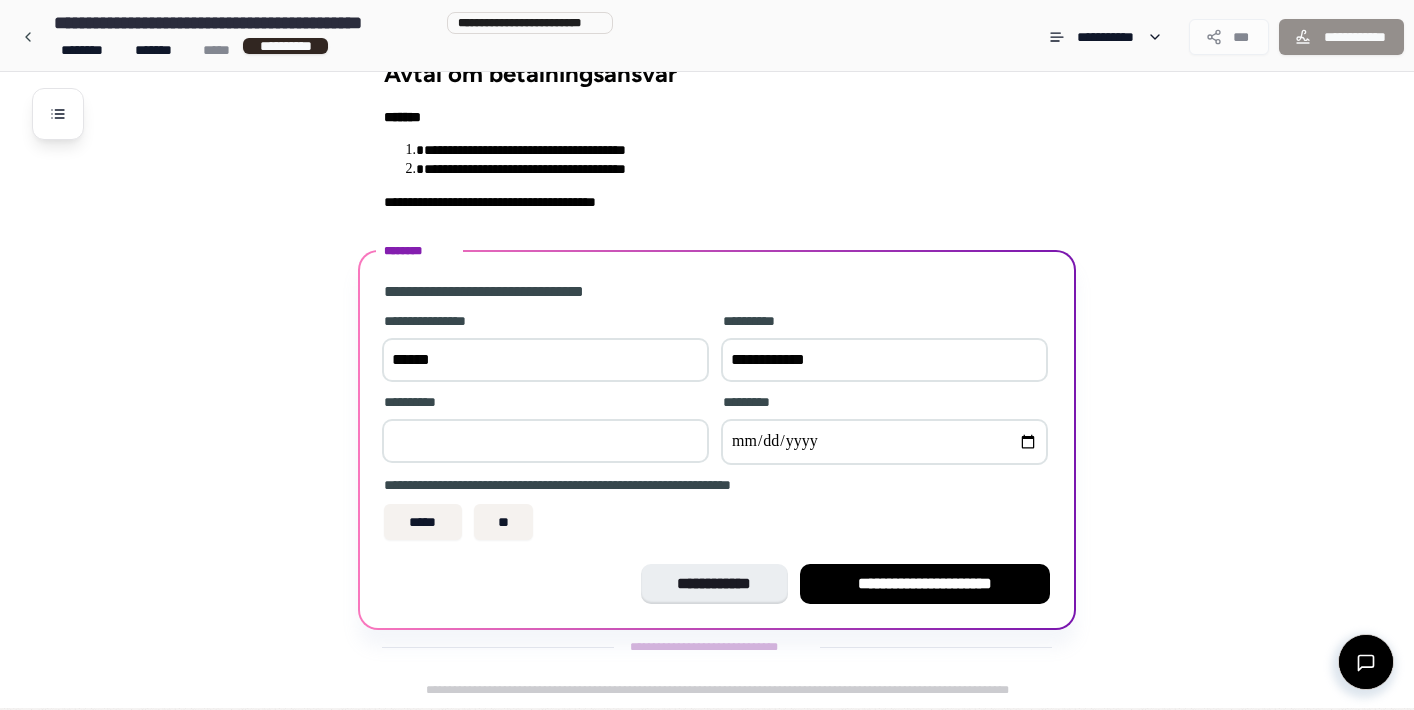 type on "******" 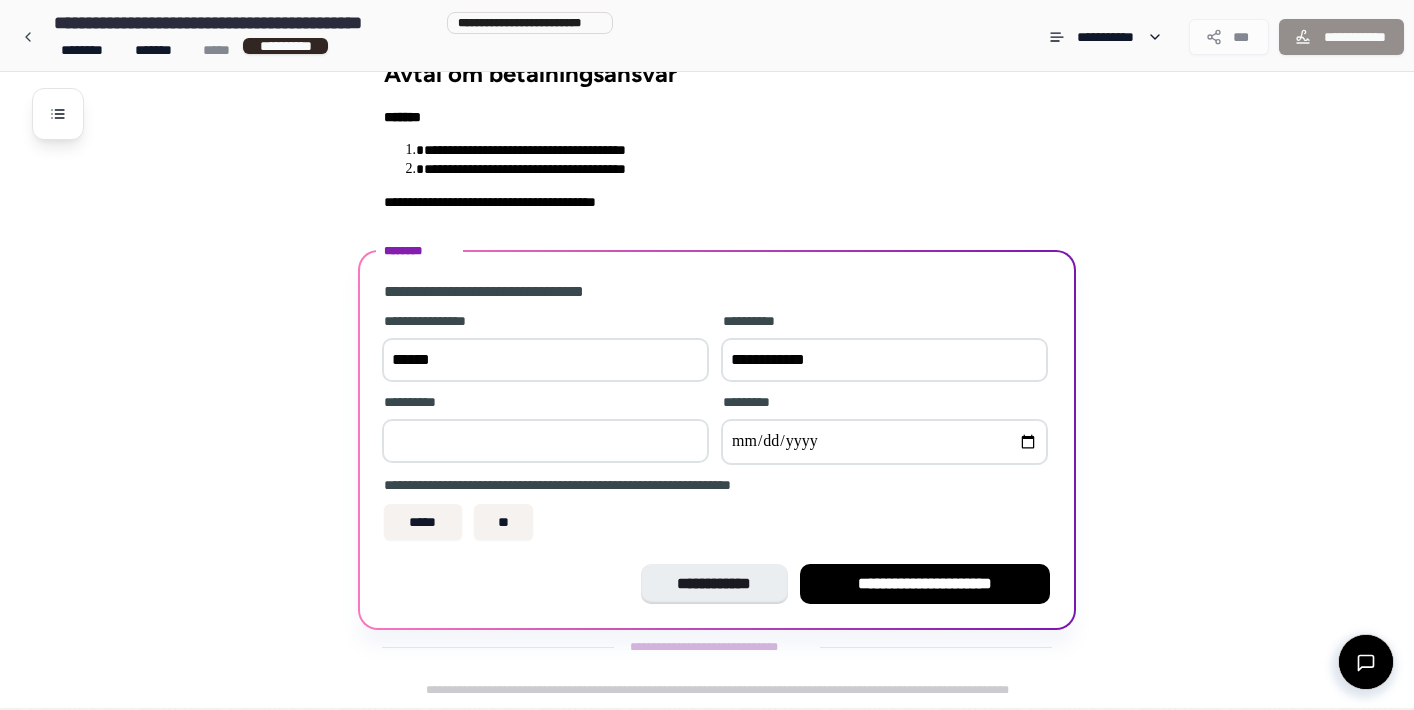 click on "***** **" at bounding box center (717, 522) 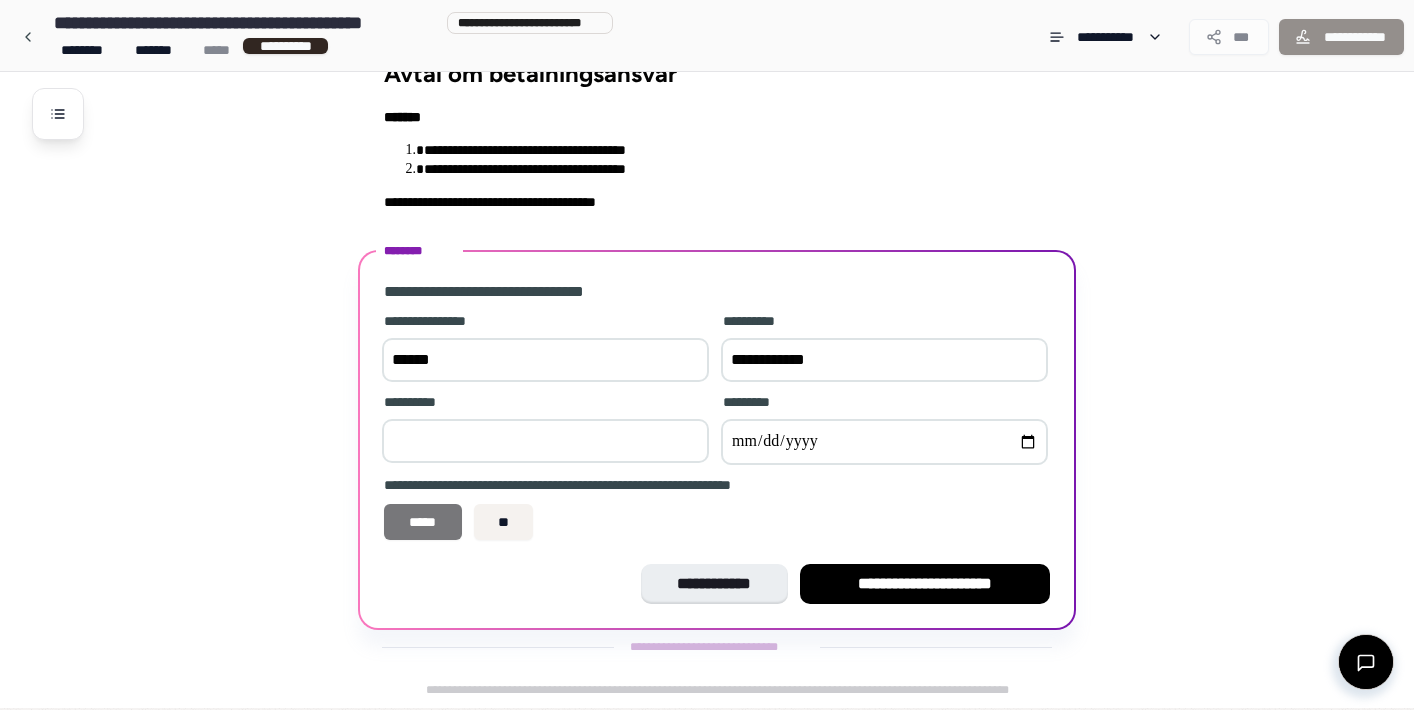 click on "*****" at bounding box center [423, 522] 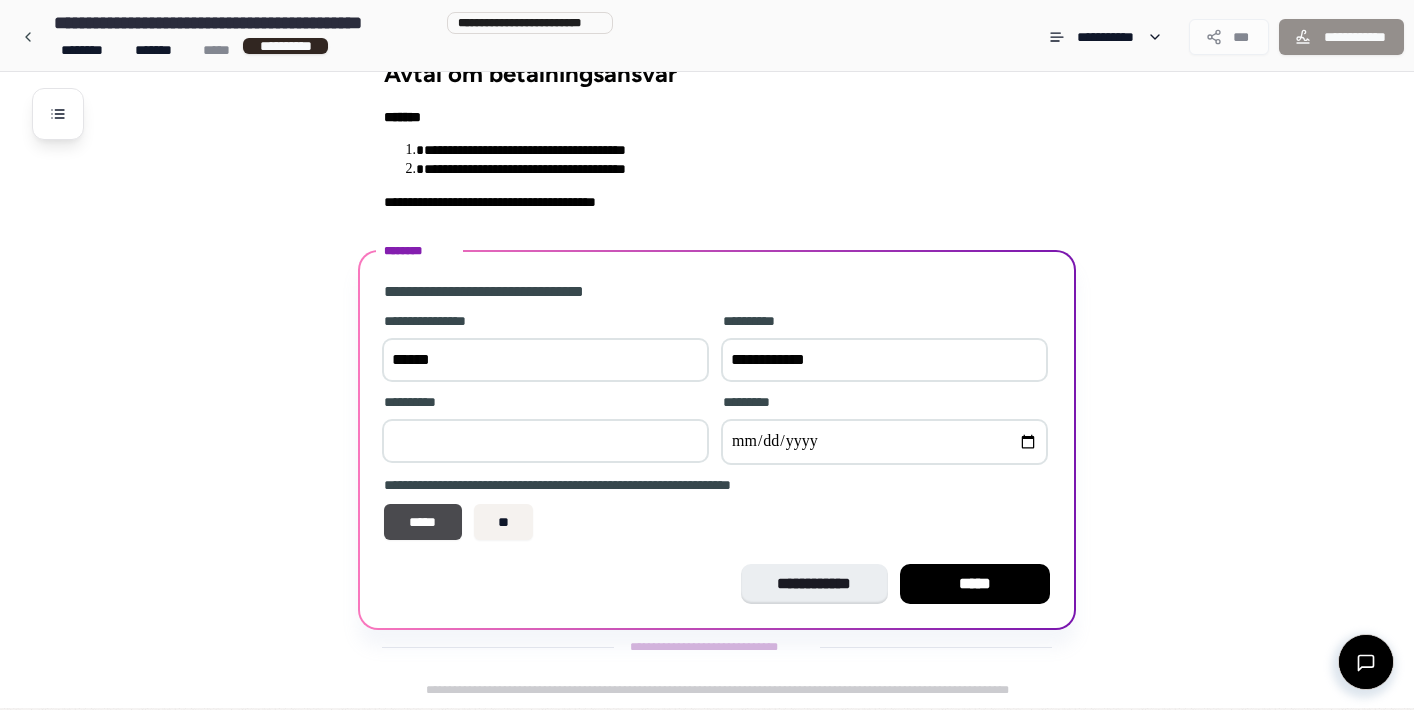 click on "**********" at bounding box center [717, 440] 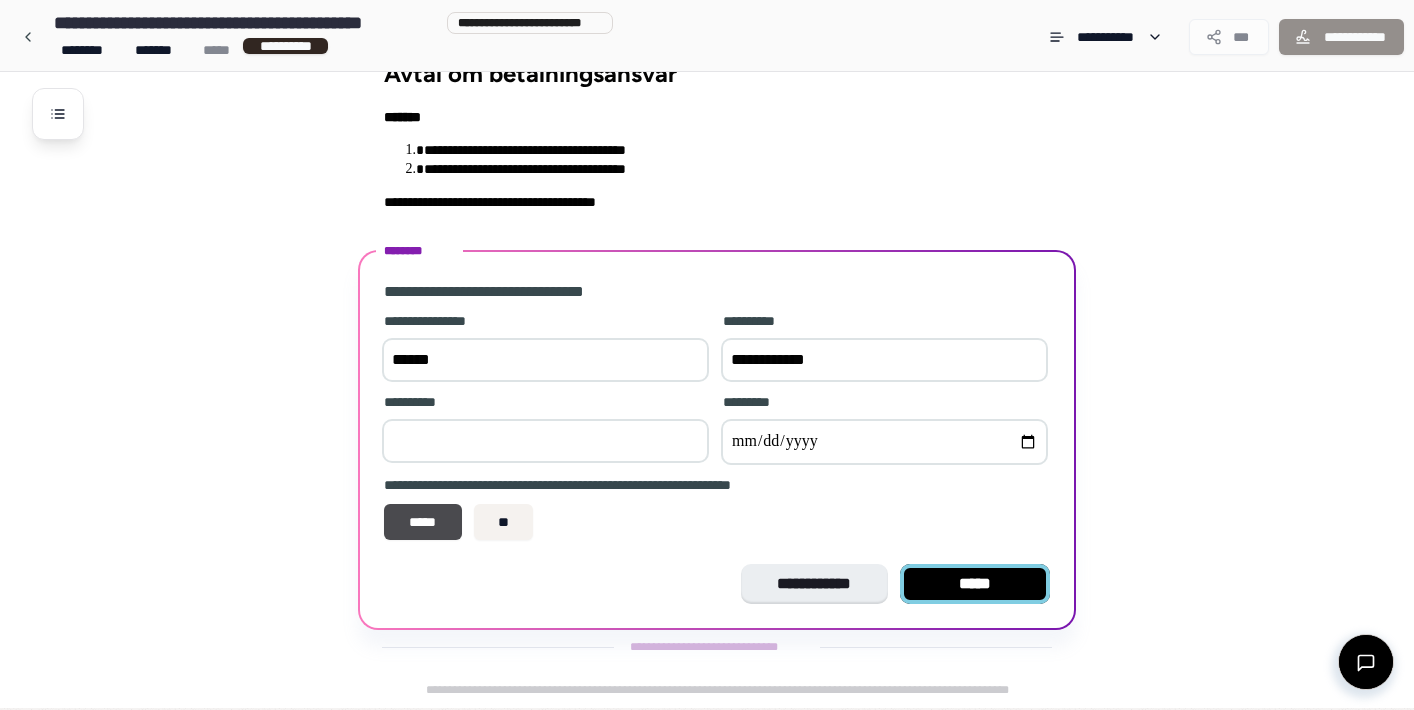 click on "*****" at bounding box center (975, 584) 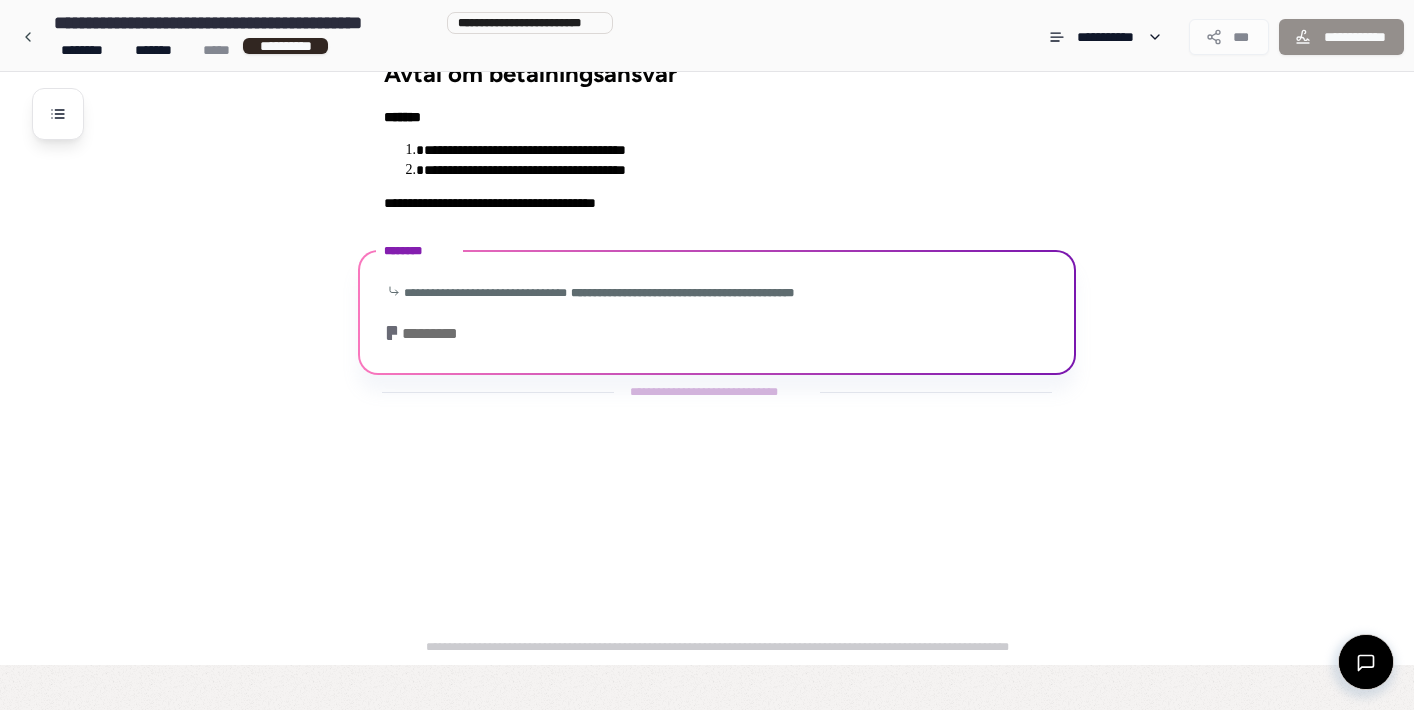 scroll, scrollTop: 0, scrollLeft: 0, axis: both 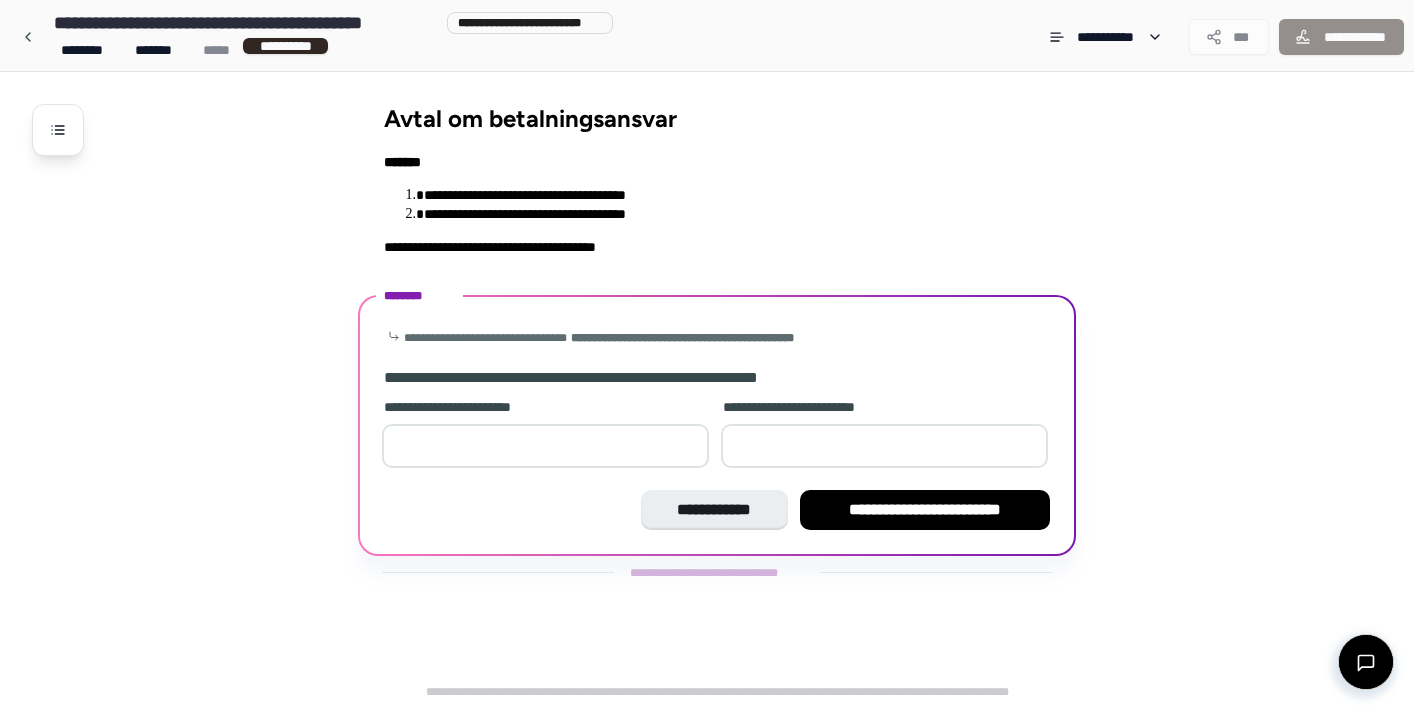 click at bounding box center [545, 446] 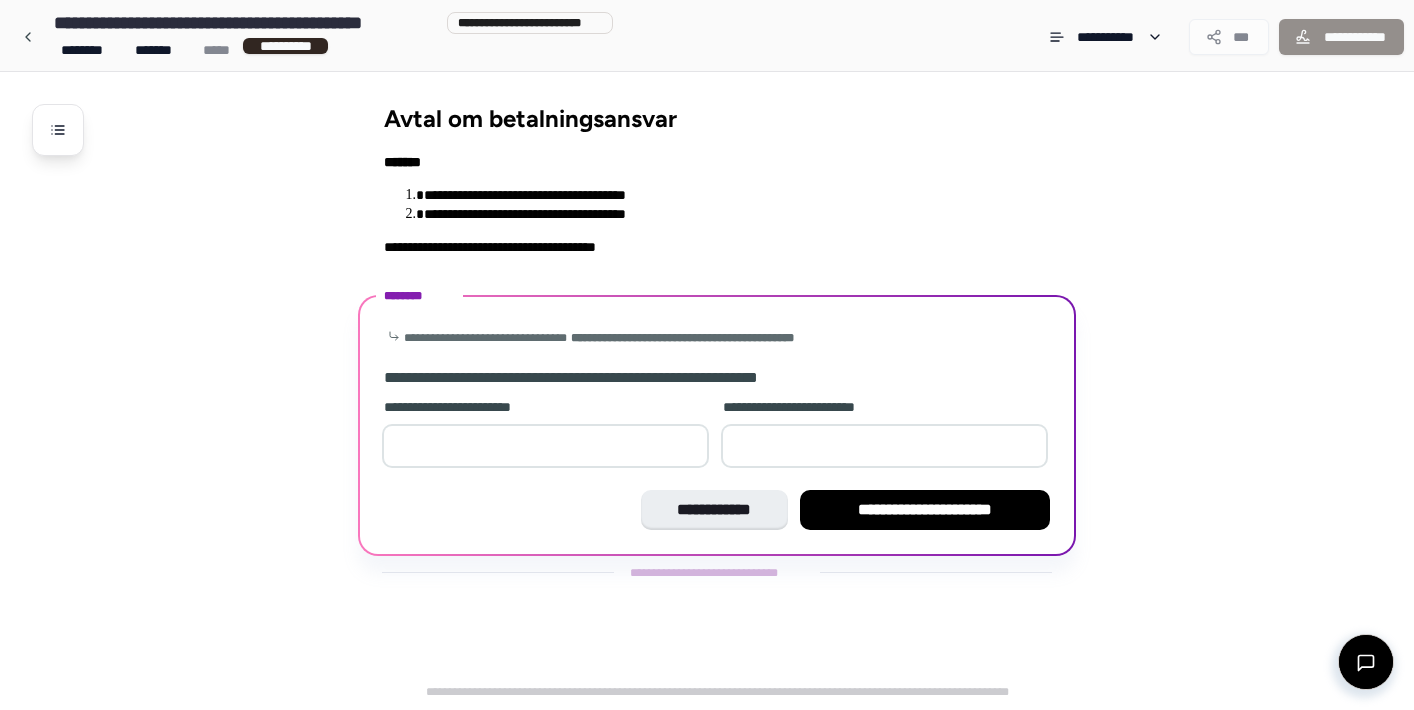 type on "**" 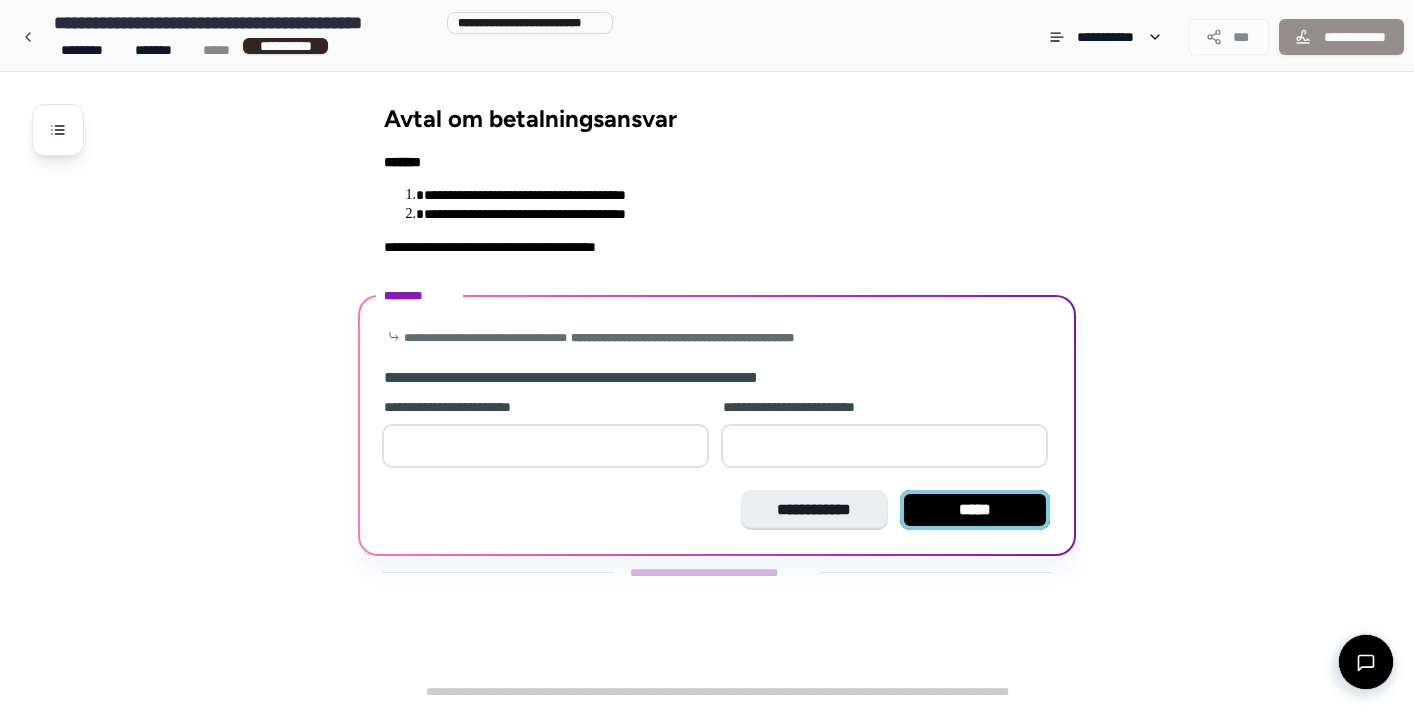 type on "**" 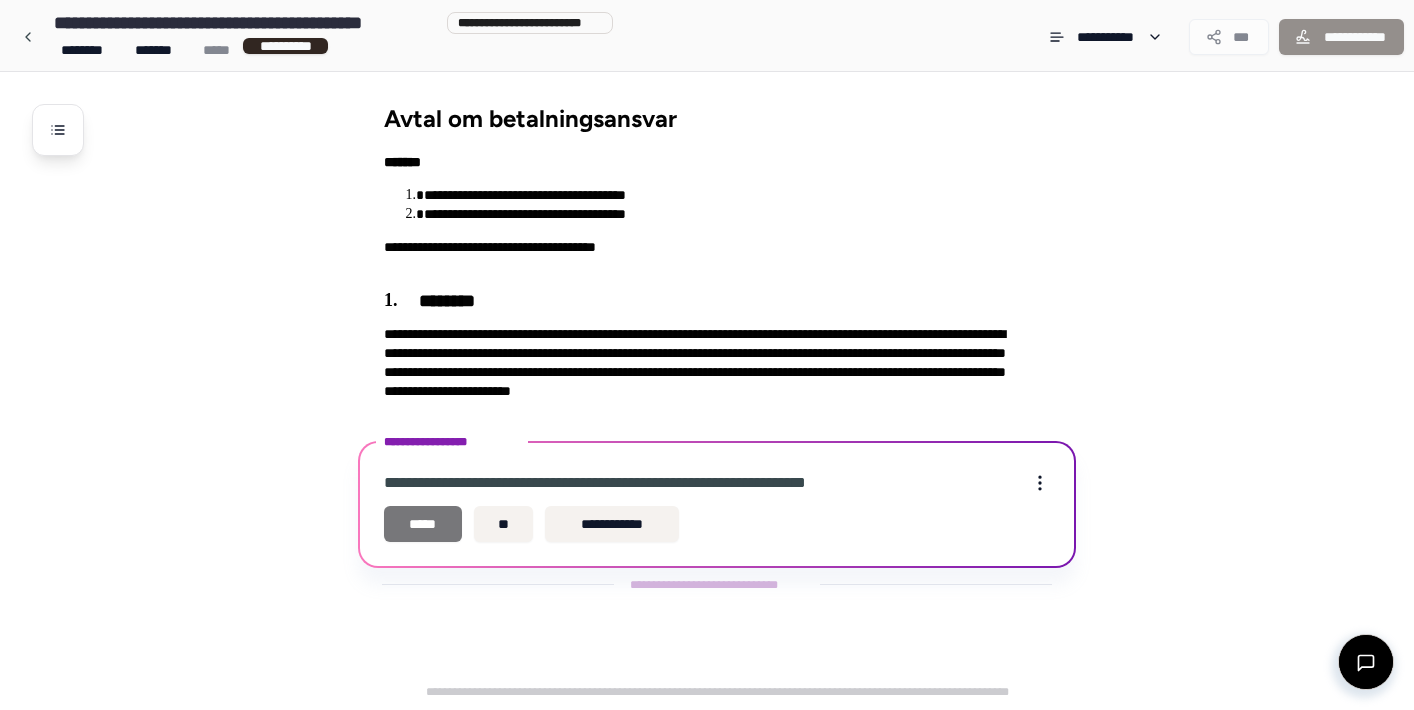 click on "*****" at bounding box center [423, 524] 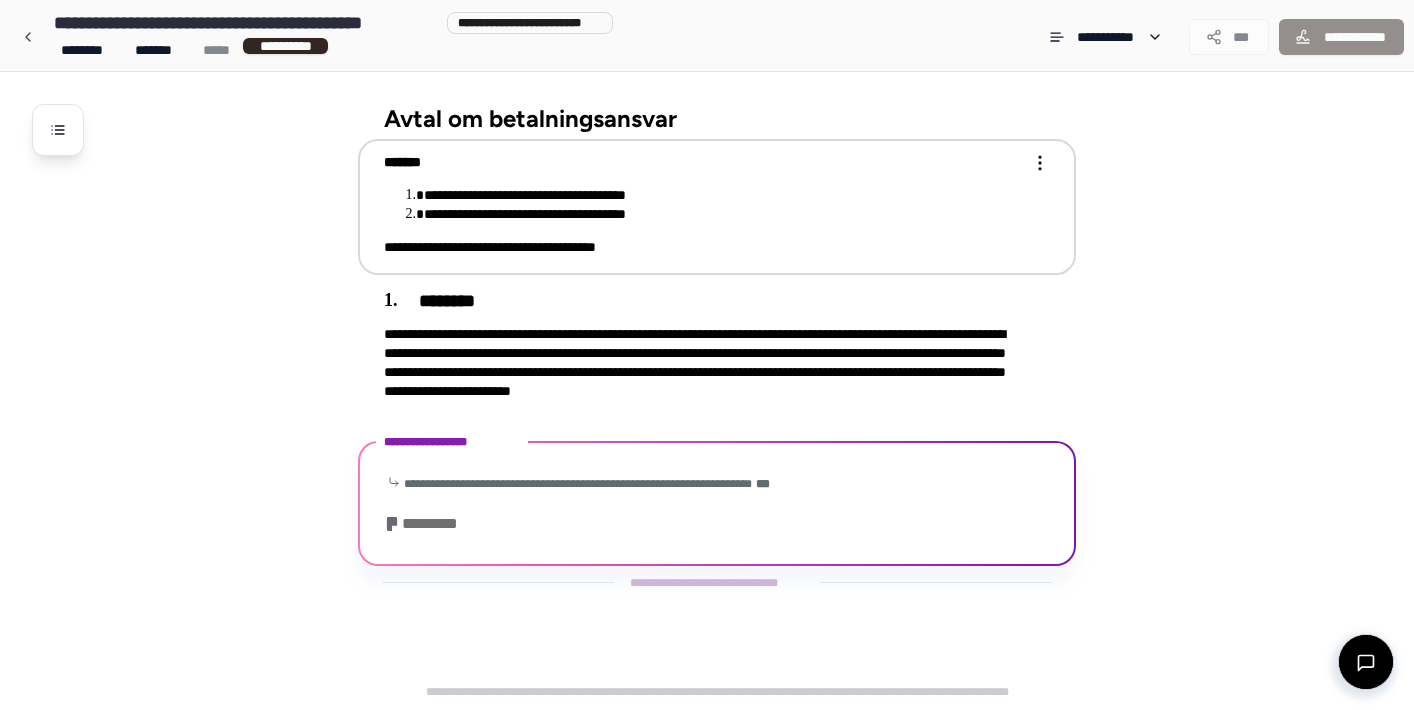 scroll, scrollTop: 70, scrollLeft: 0, axis: vertical 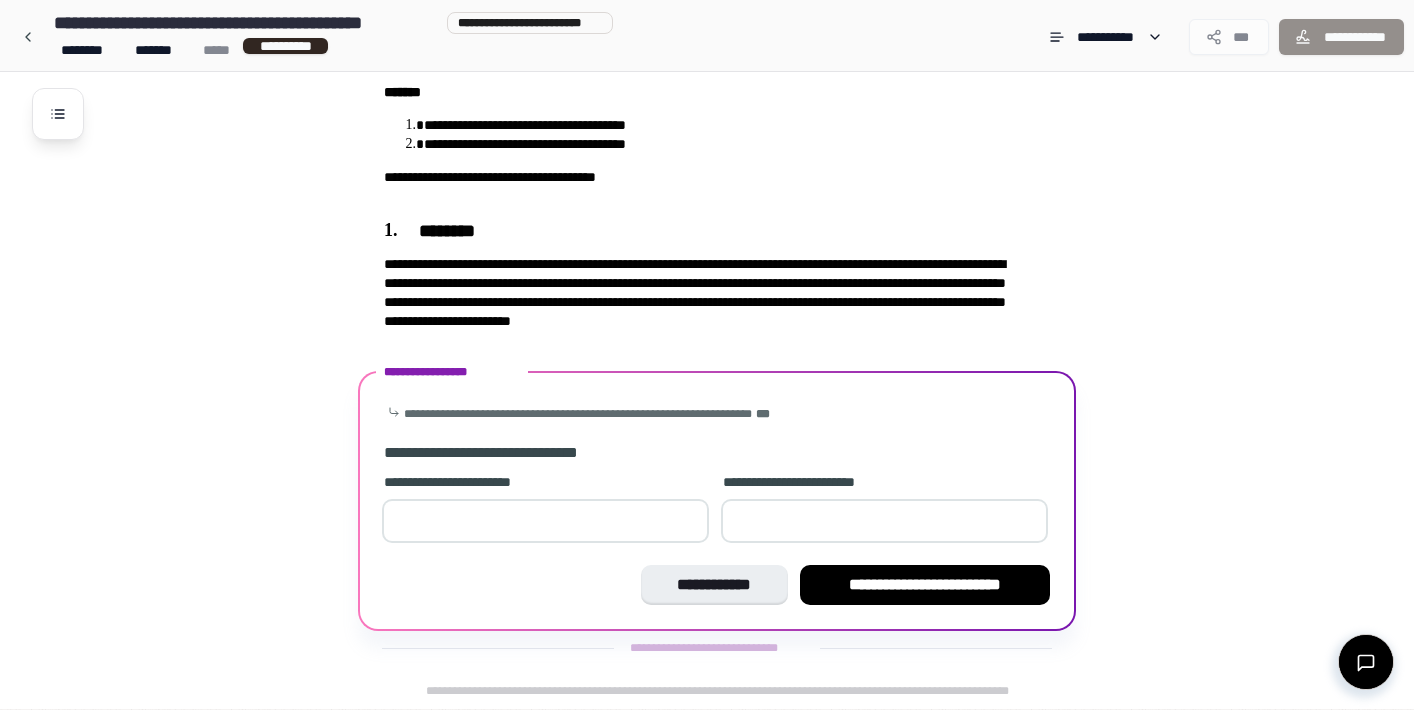 click at bounding box center [545, 521] 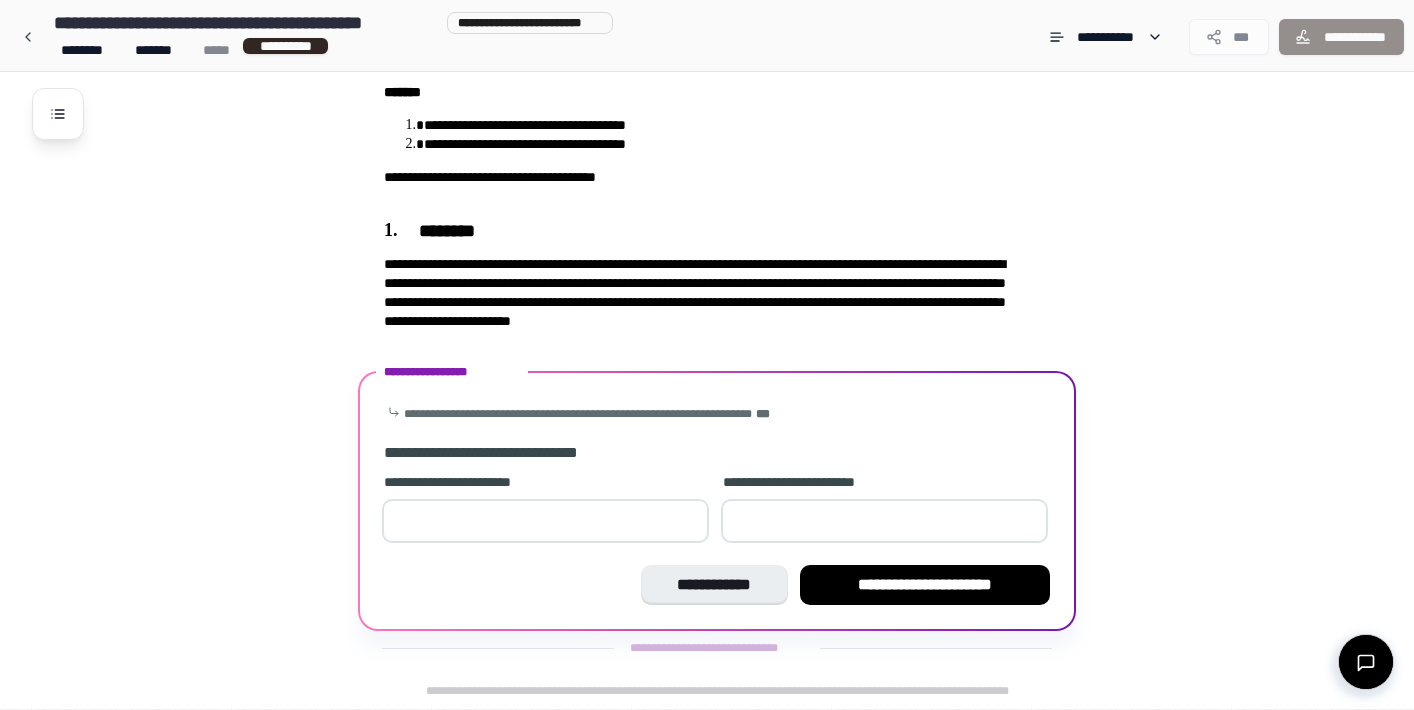 type on "**" 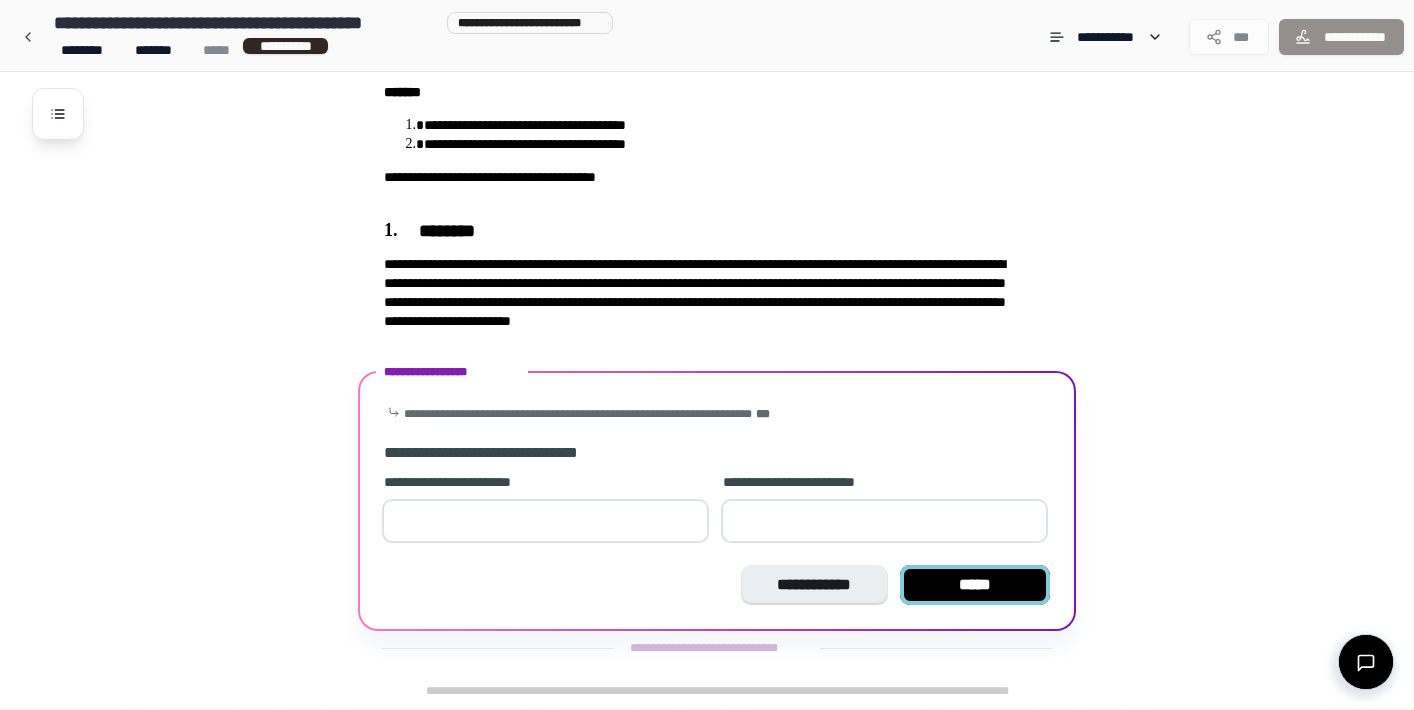 type on "**" 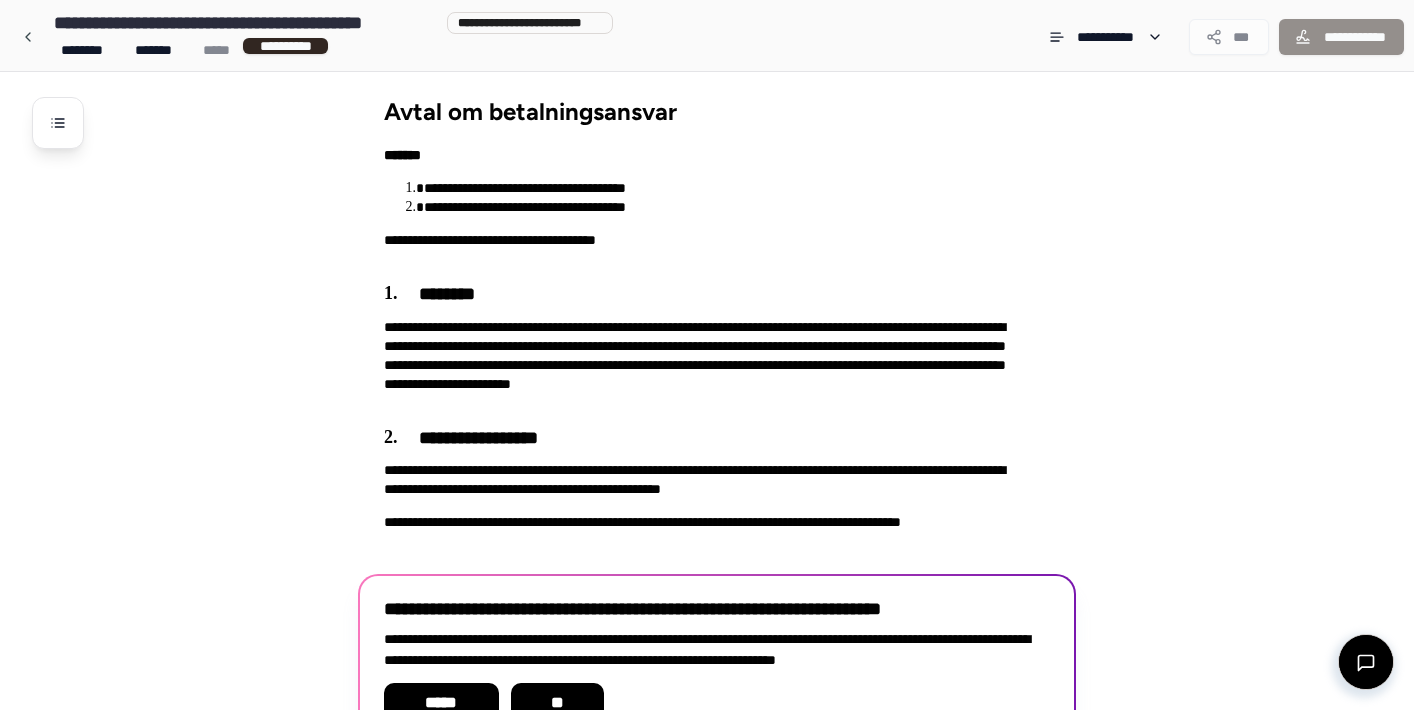 scroll, scrollTop: 124, scrollLeft: 0, axis: vertical 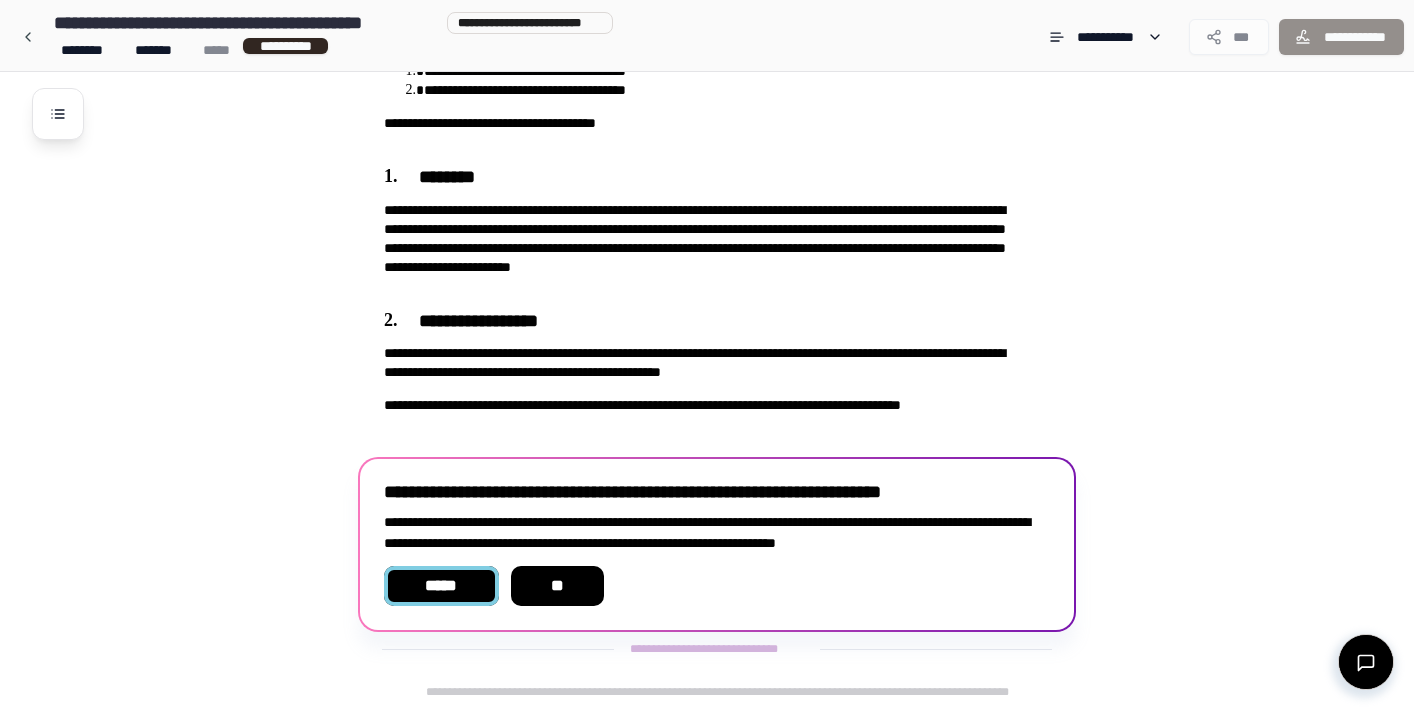 click on "*****" at bounding box center [441, 586] 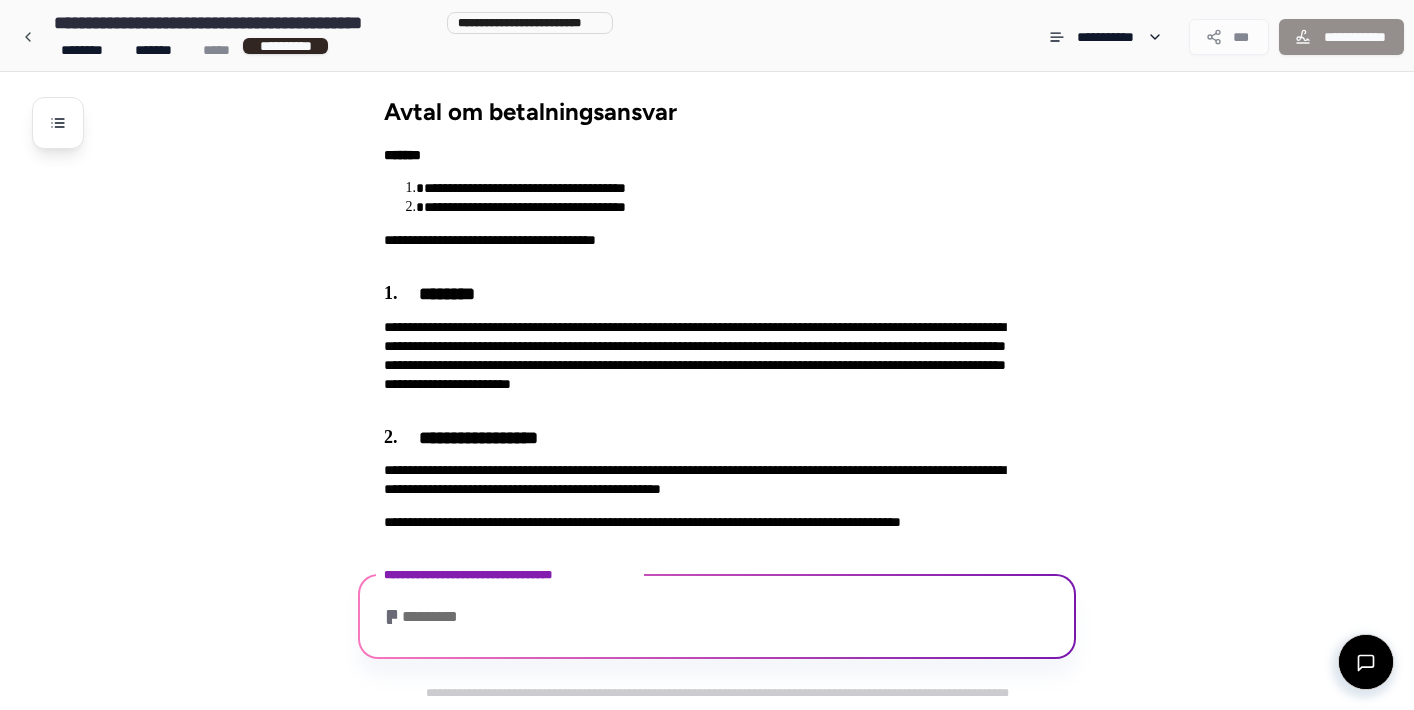 scroll, scrollTop: 162, scrollLeft: 0, axis: vertical 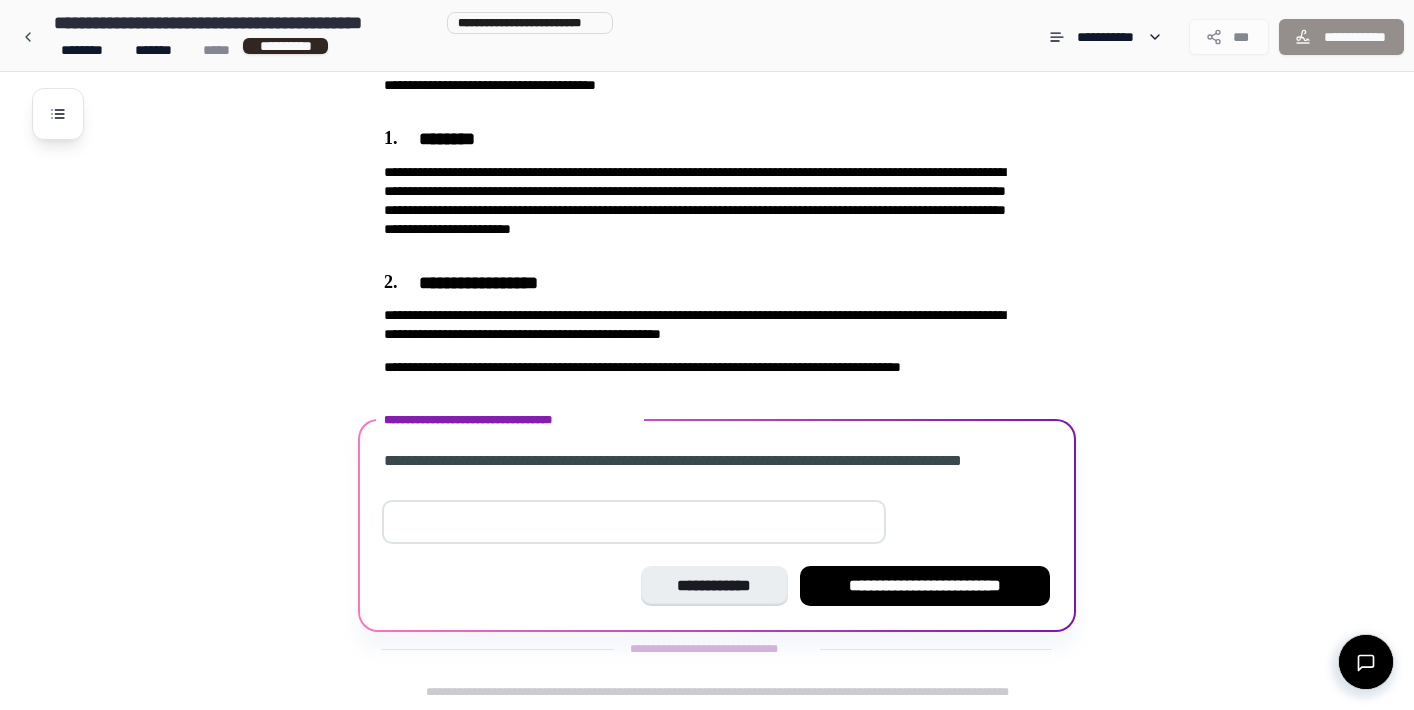 click at bounding box center (634, 522) 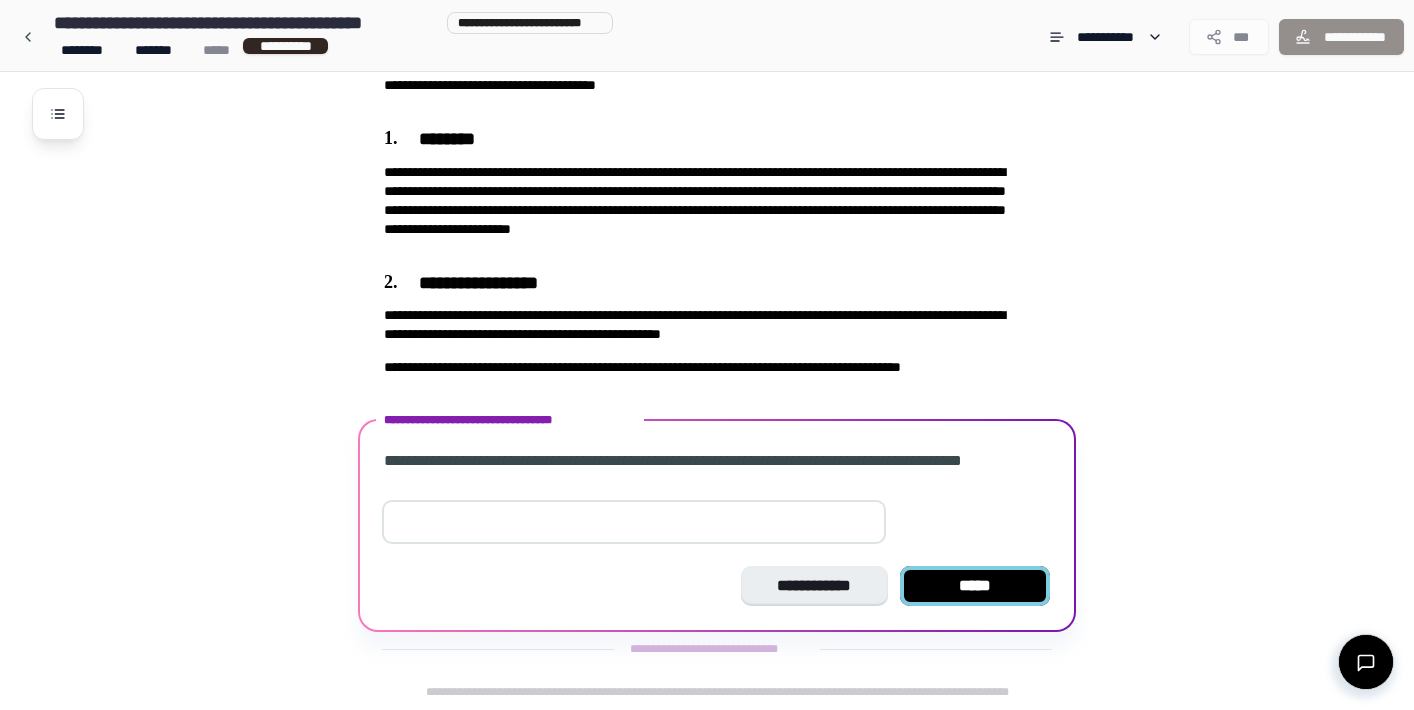 click on "*****" at bounding box center (975, 586) 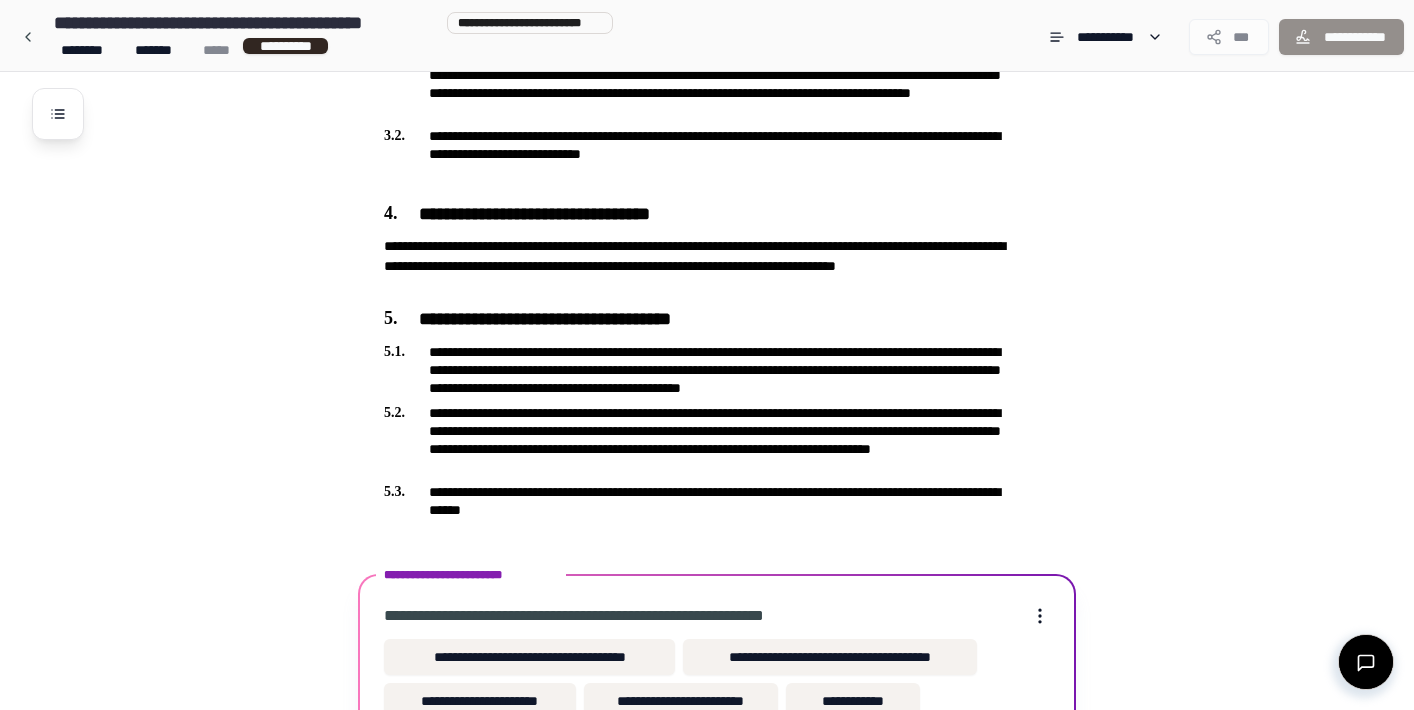 scroll, scrollTop: 672, scrollLeft: 0, axis: vertical 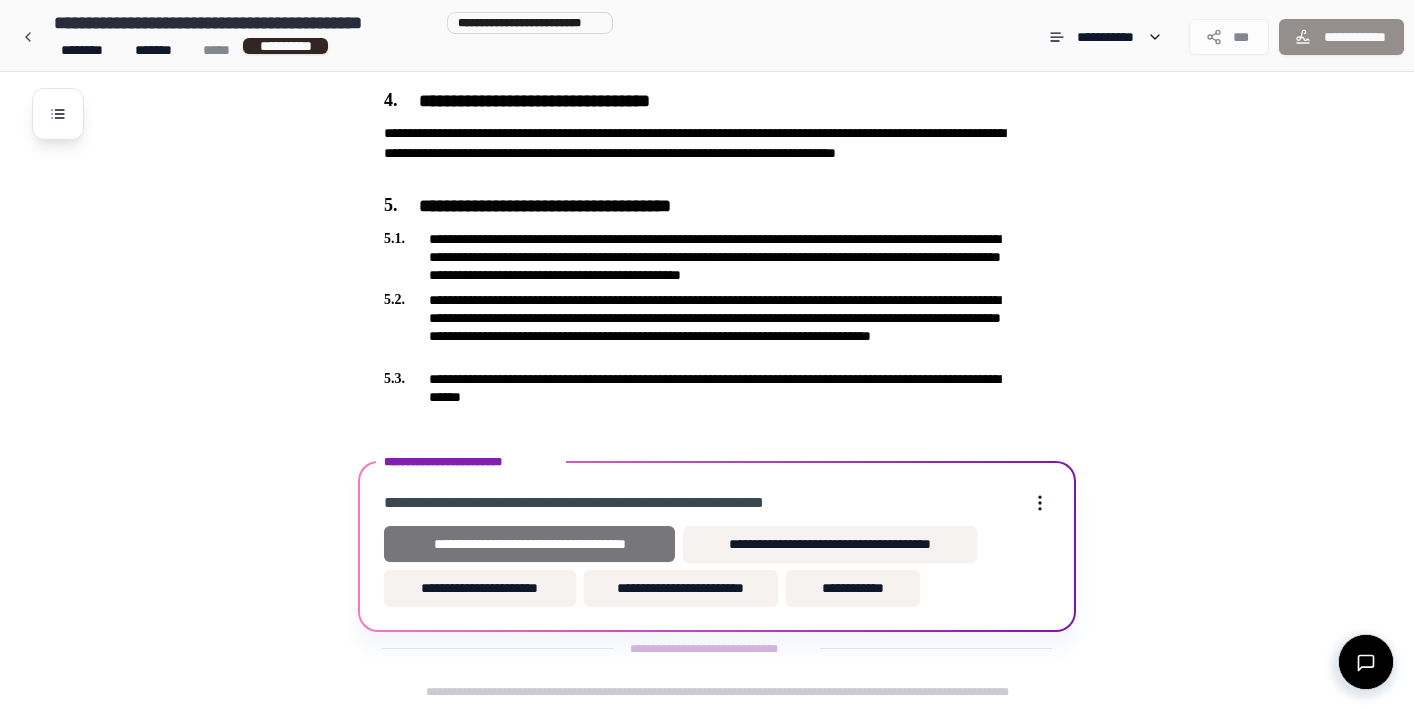 click on "**********" at bounding box center [529, 544] 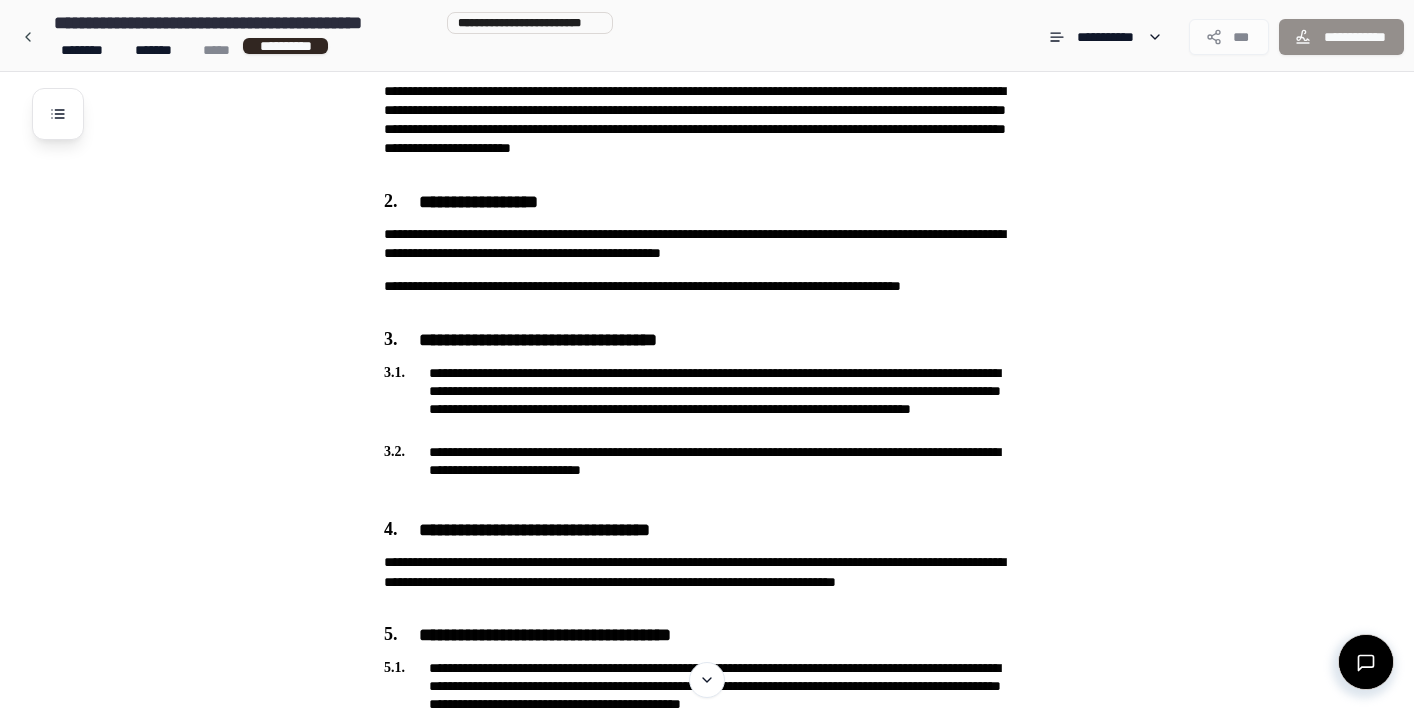 scroll, scrollTop: 712, scrollLeft: 0, axis: vertical 